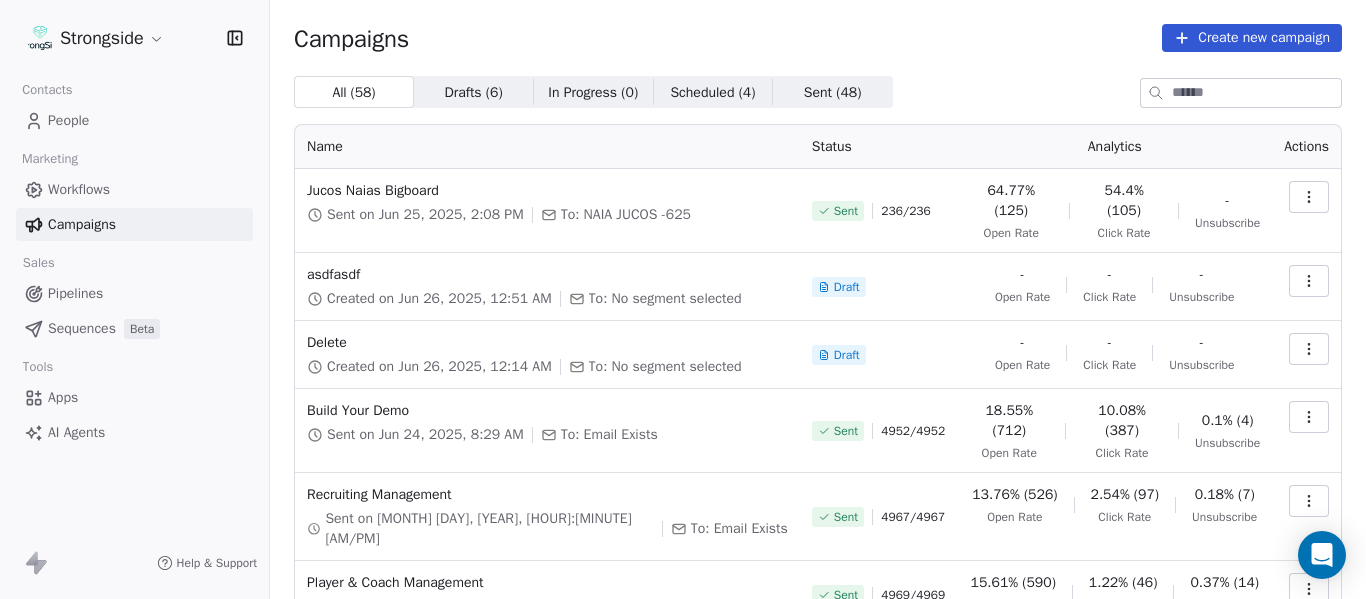 scroll, scrollTop: 0, scrollLeft: 0, axis: both 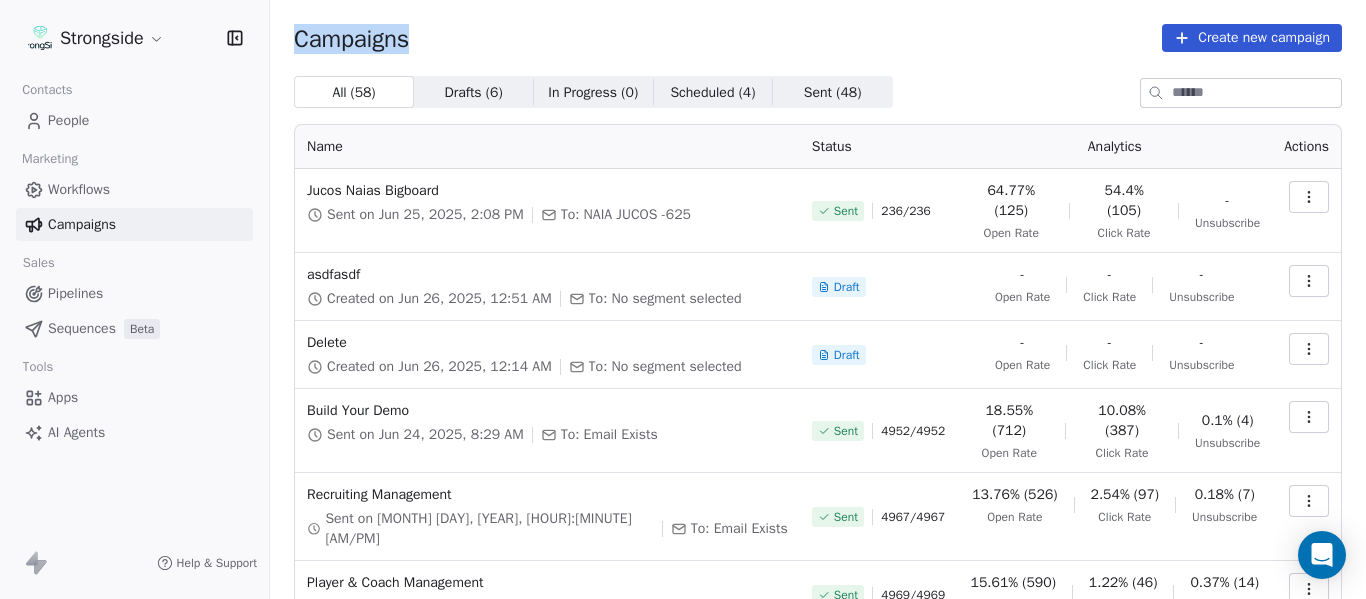 click on "People" at bounding box center (134, 120) 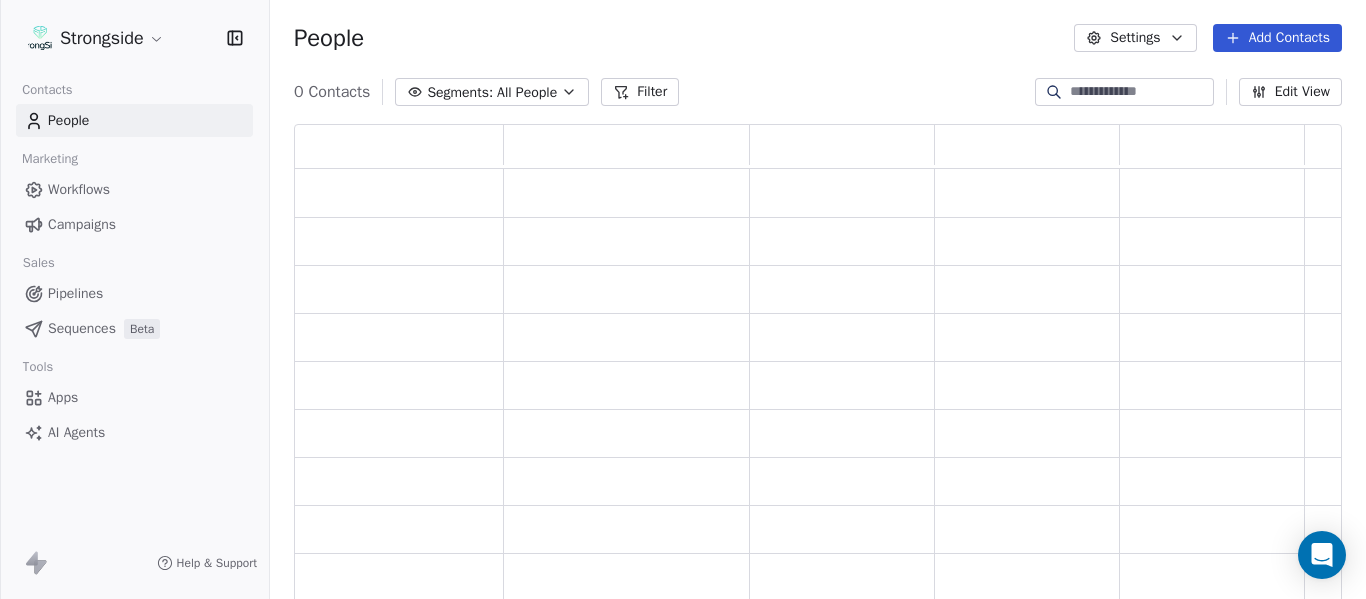 scroll, scrollTop: 16, scrollLeft: 16, axis: both 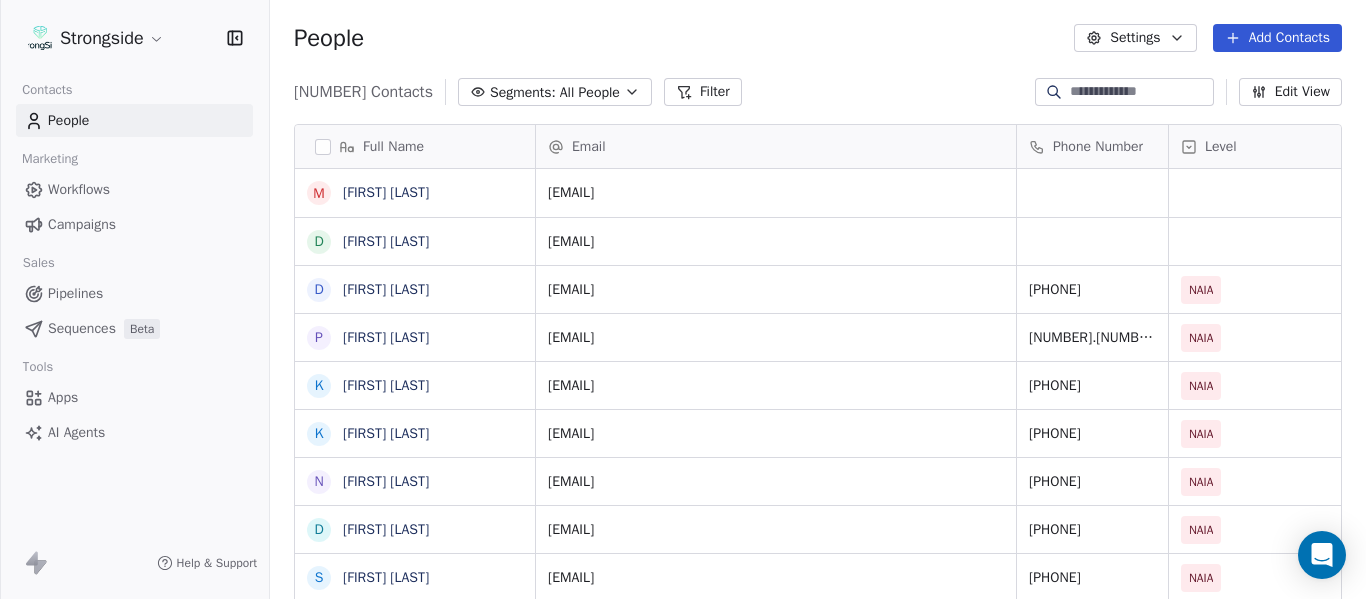 click at bounding box center [1140, 92] 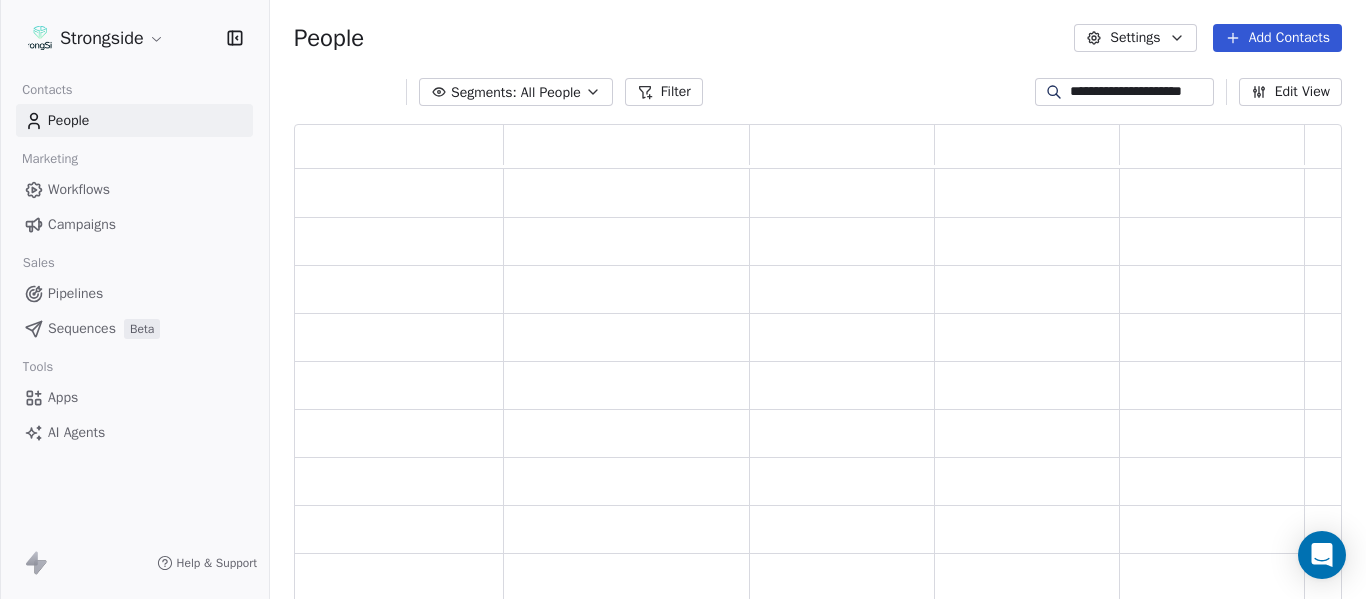 scroll, scrollTop: 16, scrollLeft: 16, axis: both 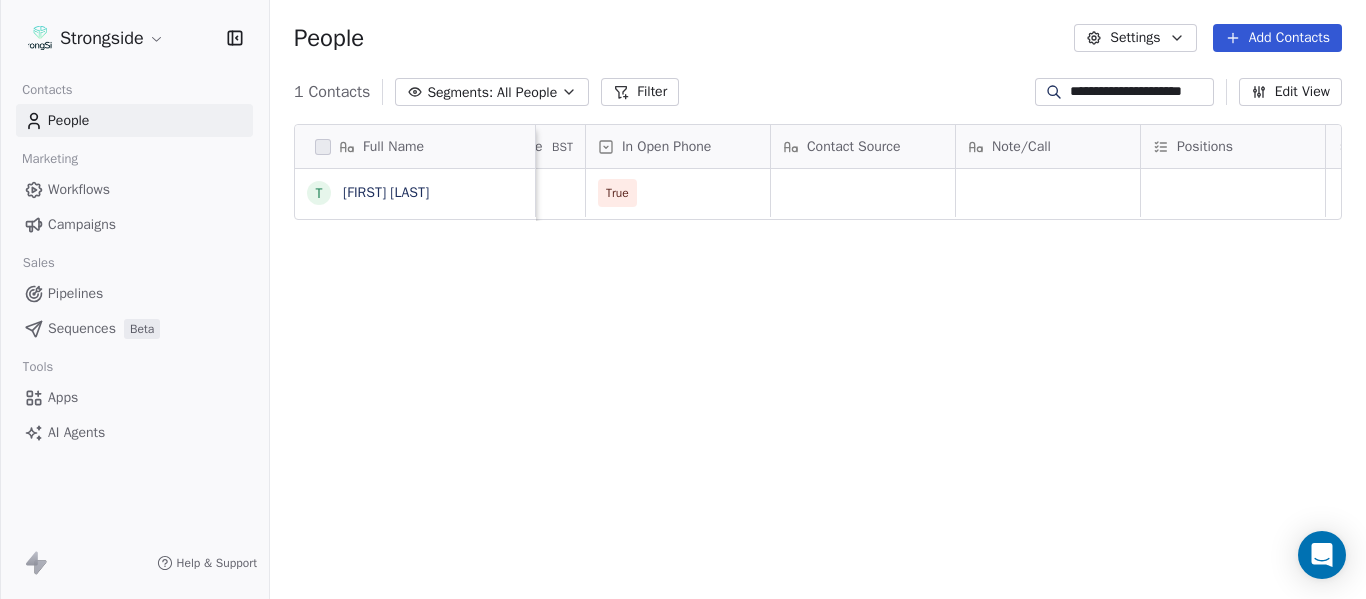click on "**********" at bounding box center [1140, 92] 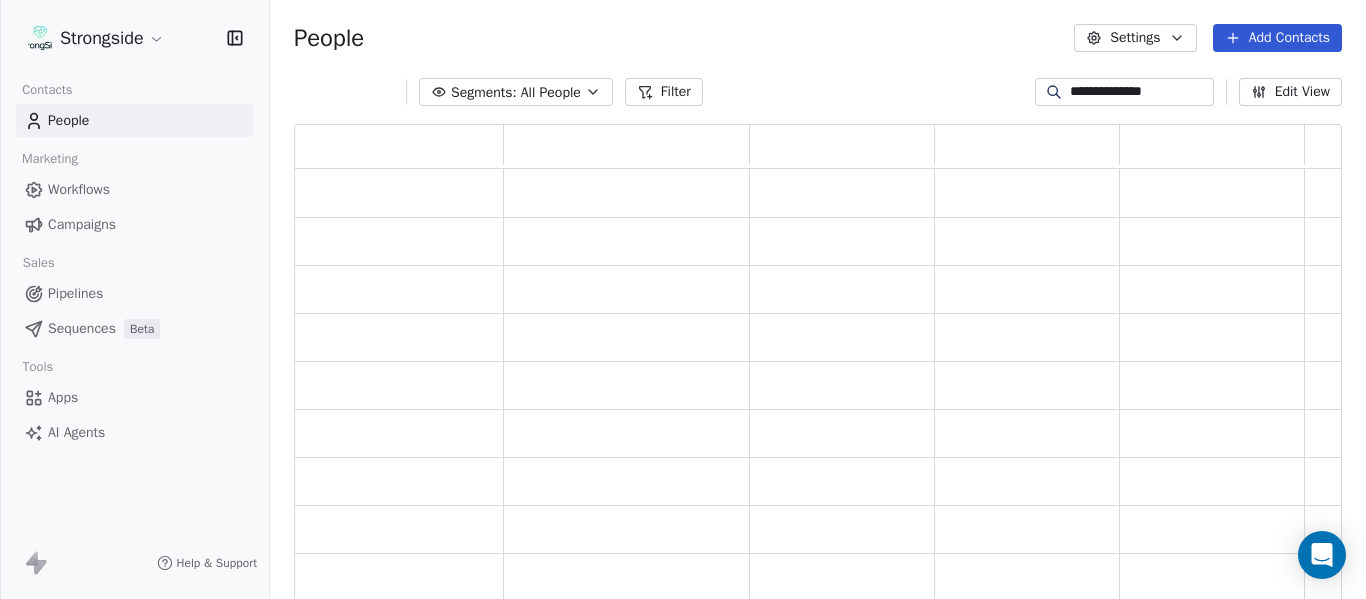 scroll, scrollTop: 16, scrollLeft: 16, axis: both 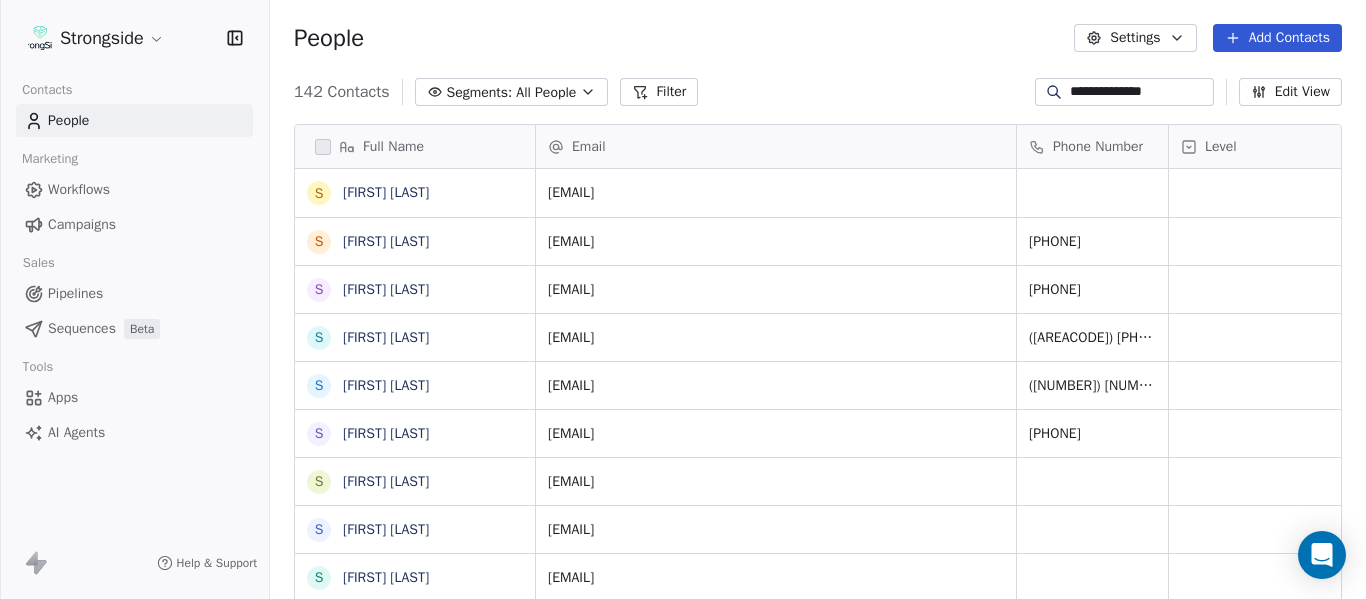 click on "**********" at bounding box center (1140, 92) 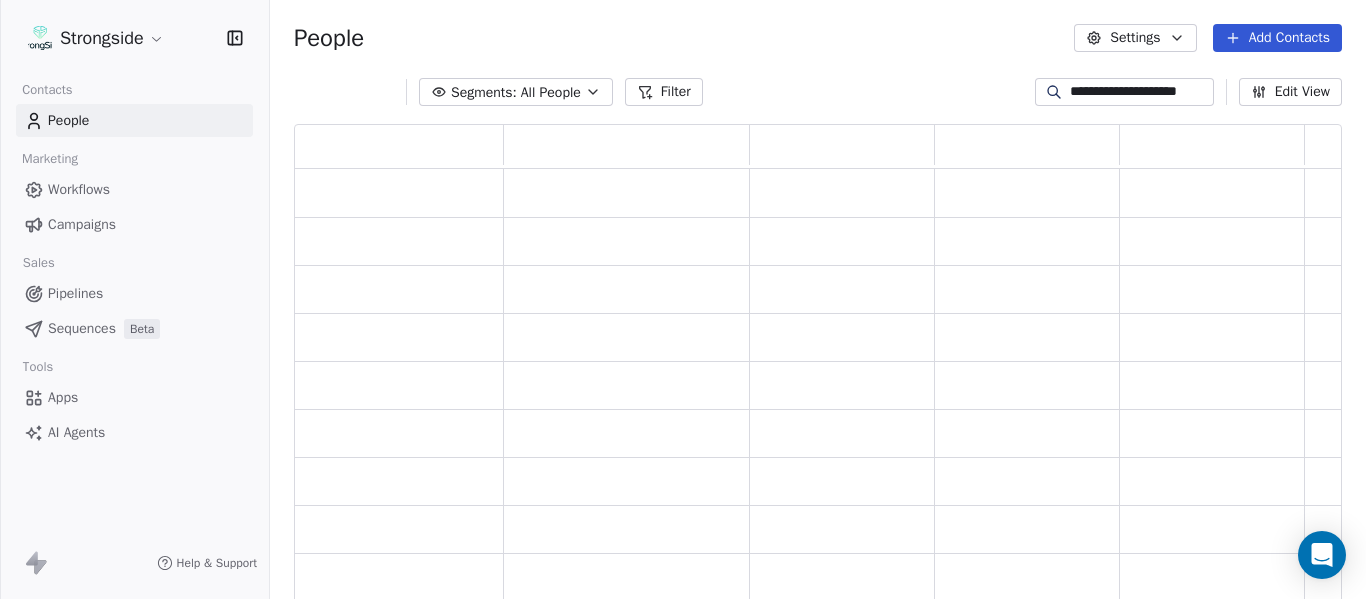 scroll, scrollTop: 16, scrollLeft: 16, axis: both 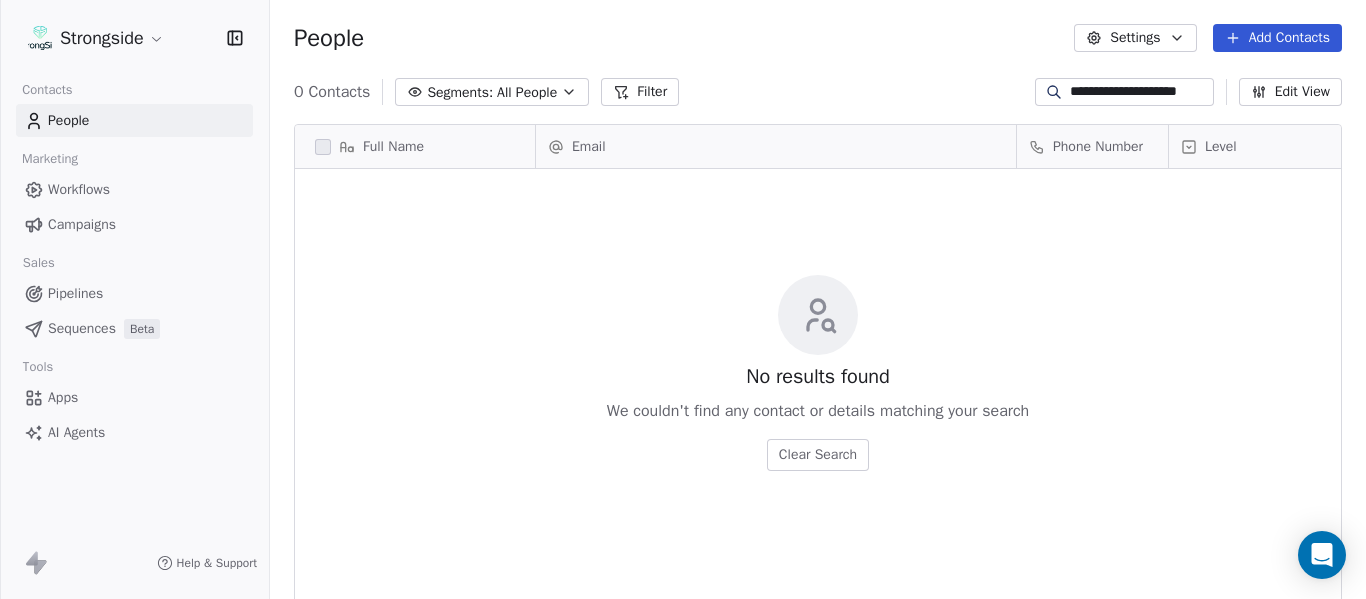 type on "**********" 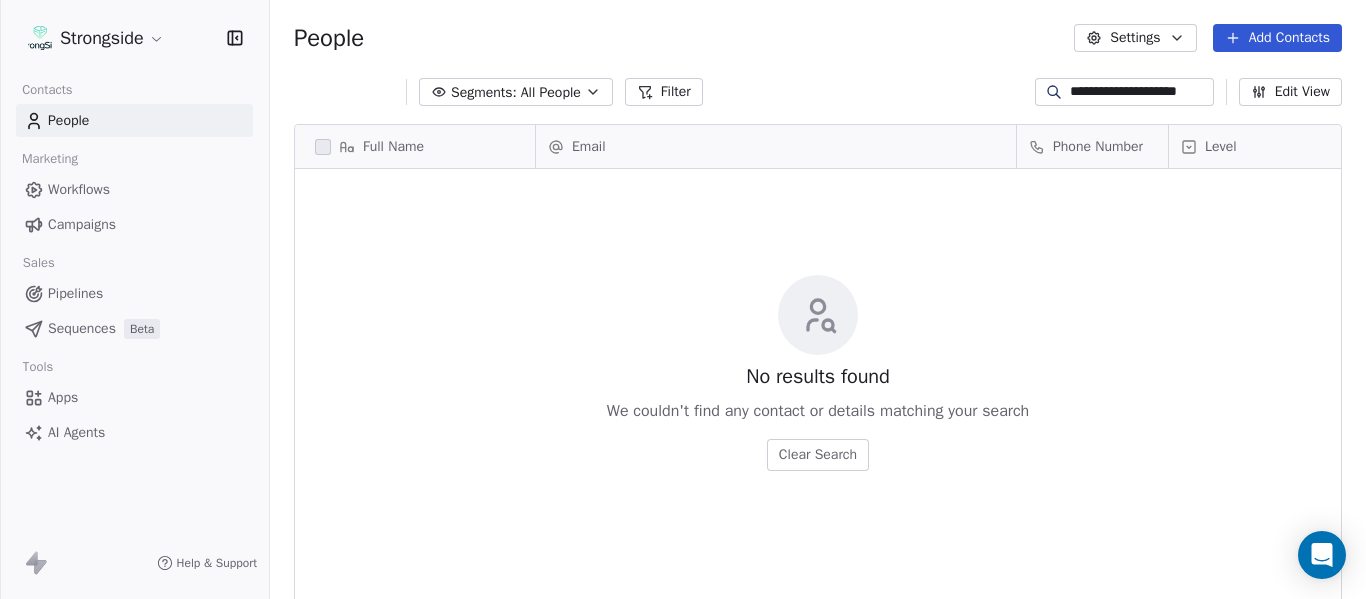 click on "Level" at bounding box center [1259, 147] 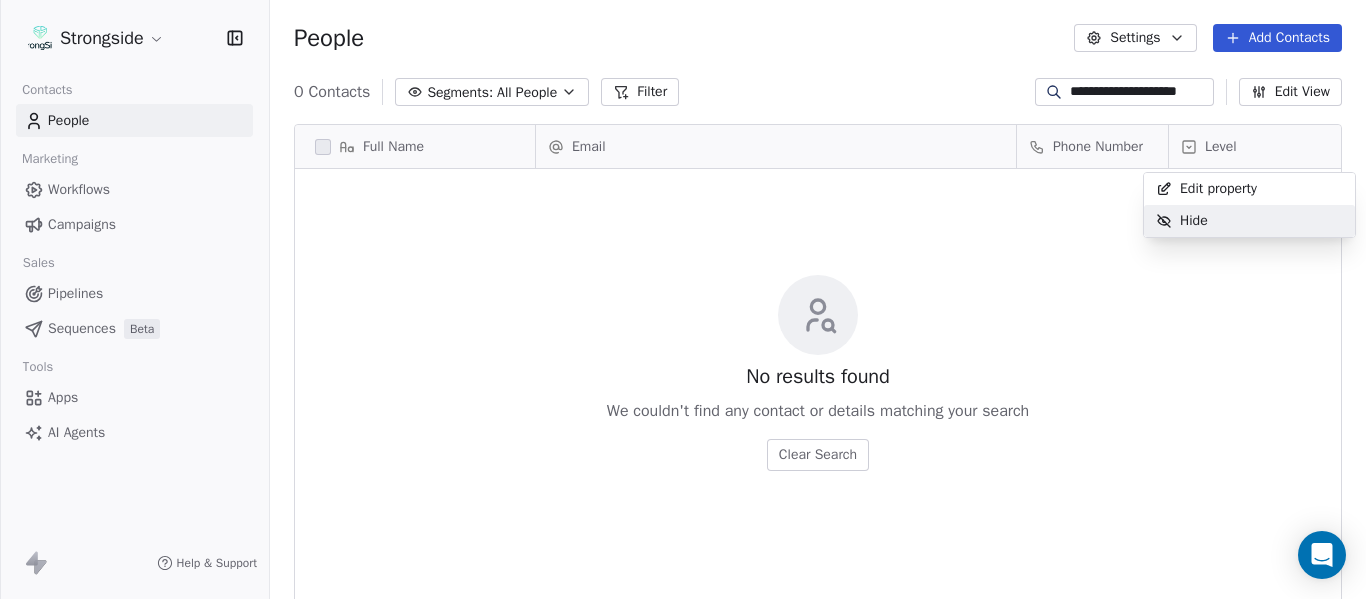 click on "**********" at bounding box center [683, 299] 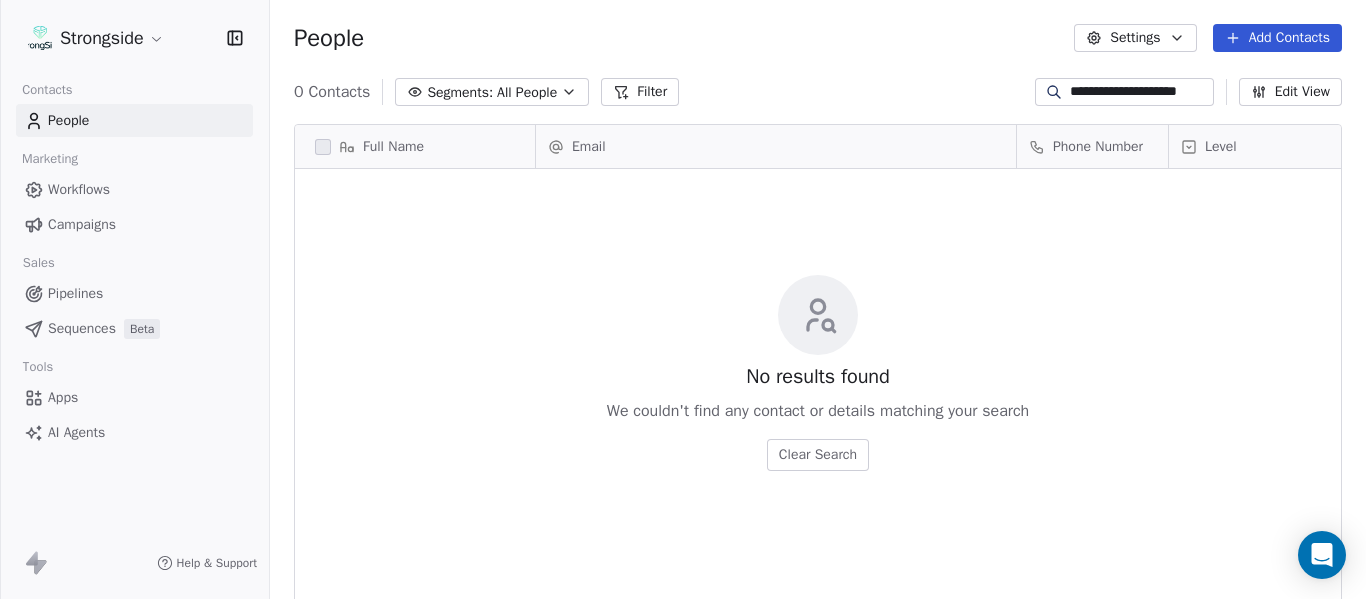 click on "**********" at bounding box center (1140, 92) 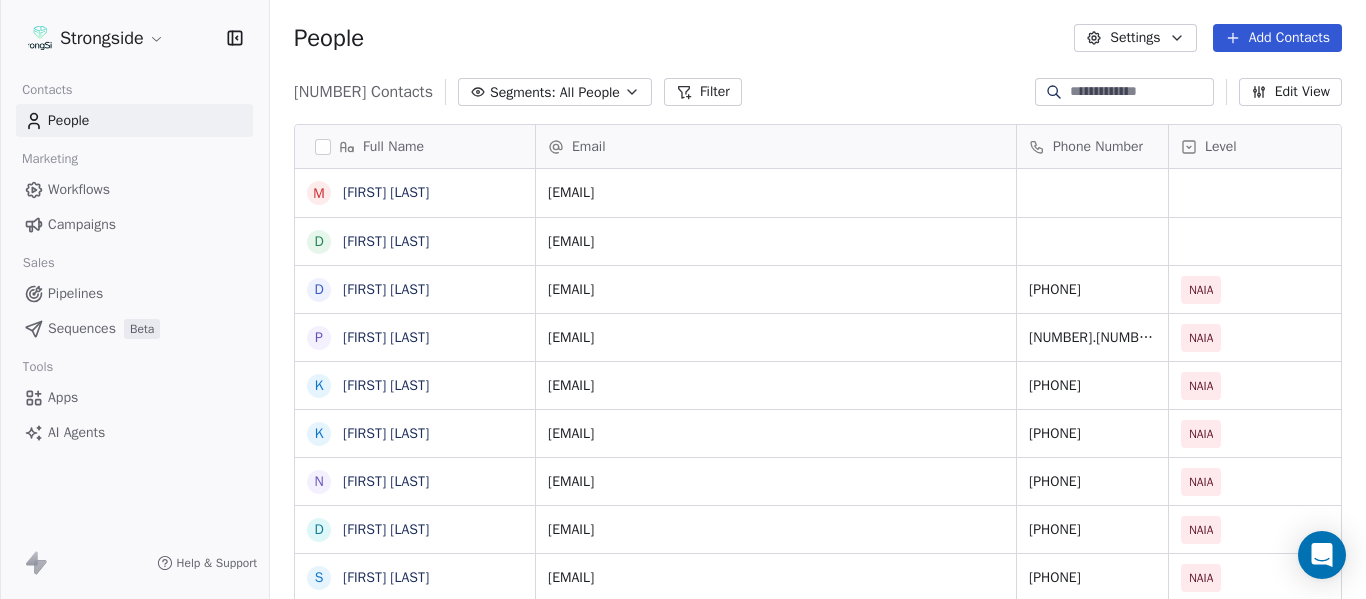 click on "Level" at bounding box center [1259, 147] 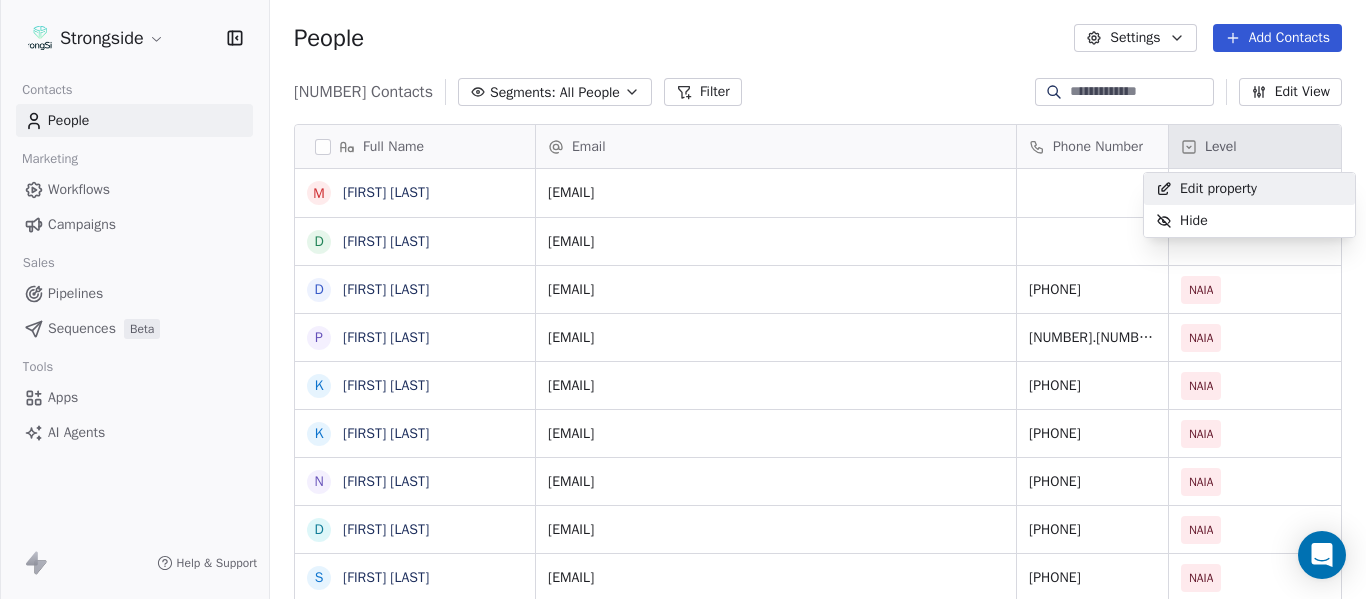 click on "Strongside Contacts People Marketing Workflows Campaigns Sales Pipelines Sequences Beta Tools Apps AI Agents Help & Support People Settings Add Contacts 13268 Contacts Segments: All People Filter Edit View Tag Add to Sequence Export Full Name M Mel Bratten D Derin Graham D Dwayne Wood P Pete Townley K Kendall Todd K Kennedy Burks N Nathan Arambula D Dialleo Burks S Sean Hanrahan P Payton Chitwood T Teresa Bass Z Zach Schreier K Kamari Fort T Thomas McFadden J Jackson Shaw K Kerry Daniel R Ray Hernandez J Jason Evans B Brad Rzyczycki N Nate Scola S Steven Everson J James Tuffy D Drew Davis N Nicole Giha K Kyra Watson B Bill Rychel R Reilly Murphy A Alex Herrmann J Jake Tuffy P Peter Martin Email Phone Number Level League/Conference Organization Tags mtb532@gmail.com dg@millgear.com dwayne.wood@warner.edu [PHONE] NAIA Sun Conference [UNIVERSITY_NAME] pete.townley@warner.edu [PHONE] NAIA Sun Conference [UNIVERSITY_NAME] kendall.todd@warner.edu [PHONE] NAIA Sun Conference [UNIVERSITY_NAME]" at bounding box center [683, 299] 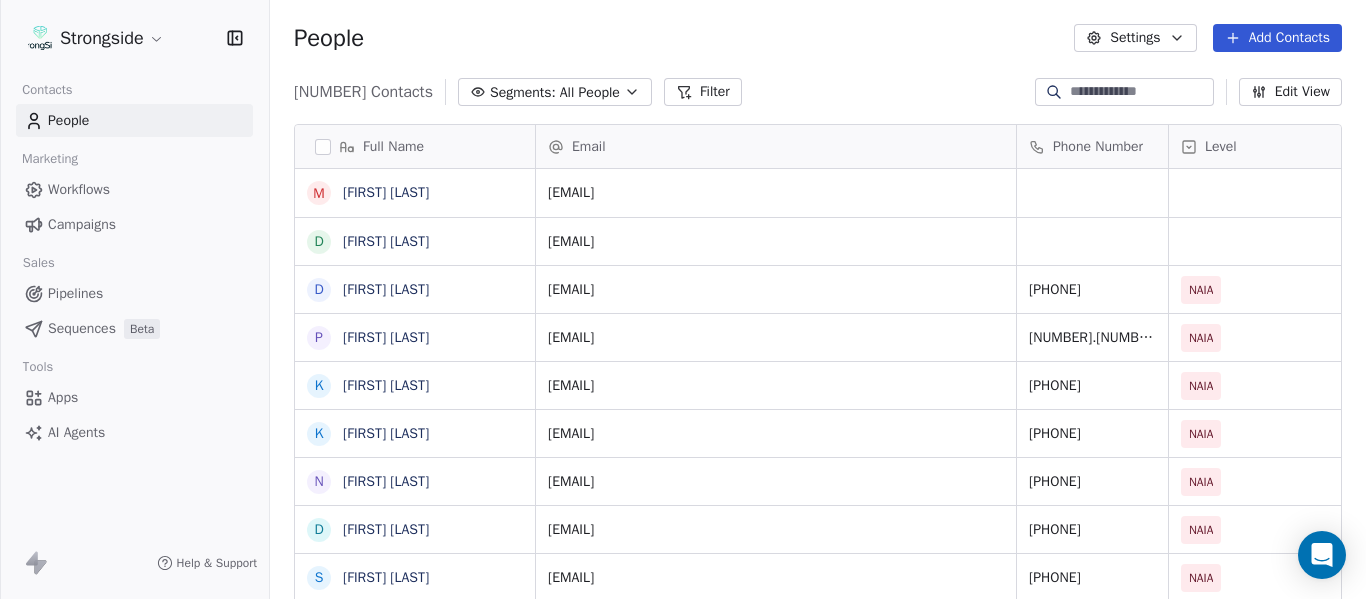 click on "Level" at bounding box center (1259, 147) 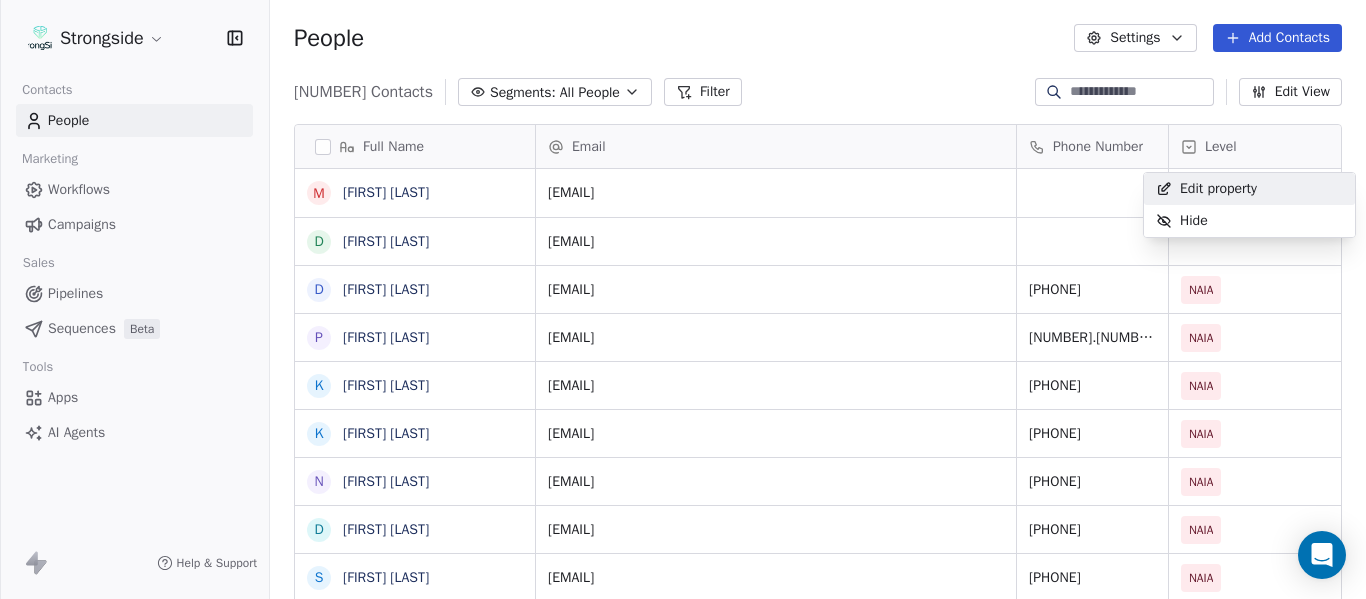 click on "Strongside Contacts People Marketing Workflows Campaigns Sales Pipelines Sequences Beta Tools Apps AI Agents Help & Support People Settings Add Contacts 13268 Contacts Segments: All People Filter Edit View Tag Add to Sequence Export Full Name M Mel Bratten D Derin Graham D Dwayne Wood P Pete Townley K Kendall Todd K Kennedy Burks N Nathan Arambula D Dialleo Burks S Sean Hanrahan P Payton Chitwood T Teresa Bass Z Zach Schreier K Kamari Fort T Thomas McFadden J Jackson Shaw K Kerry Daniel R Ray Hernandez J Jason Evans B Brad Rzyczycki N Nate Scola S Steven Everson J James Tuffy D Drew Davis N Nicole Giha K Kyra Watson B Bill Rychel R Reilly Murphy A Alex Herrmann J Jake Tuffy P Peter Martin Email Phone Number Level League/Conference Organization Tags mtb532@gmail.com dg@millgear.com dwayne.wood@warner.edu [PHONE] NAIA Sun Conference [UNIVERSITY_NAME] pete.townley@warner.edu [PHONE] NAIA Sun Conference [UNIVERSITY_NAME] kendall.todd@warner.edu [PHONE] NAIA Sun Conference [UNIVERSITY_NAME]" at bounding box center (683, 299) 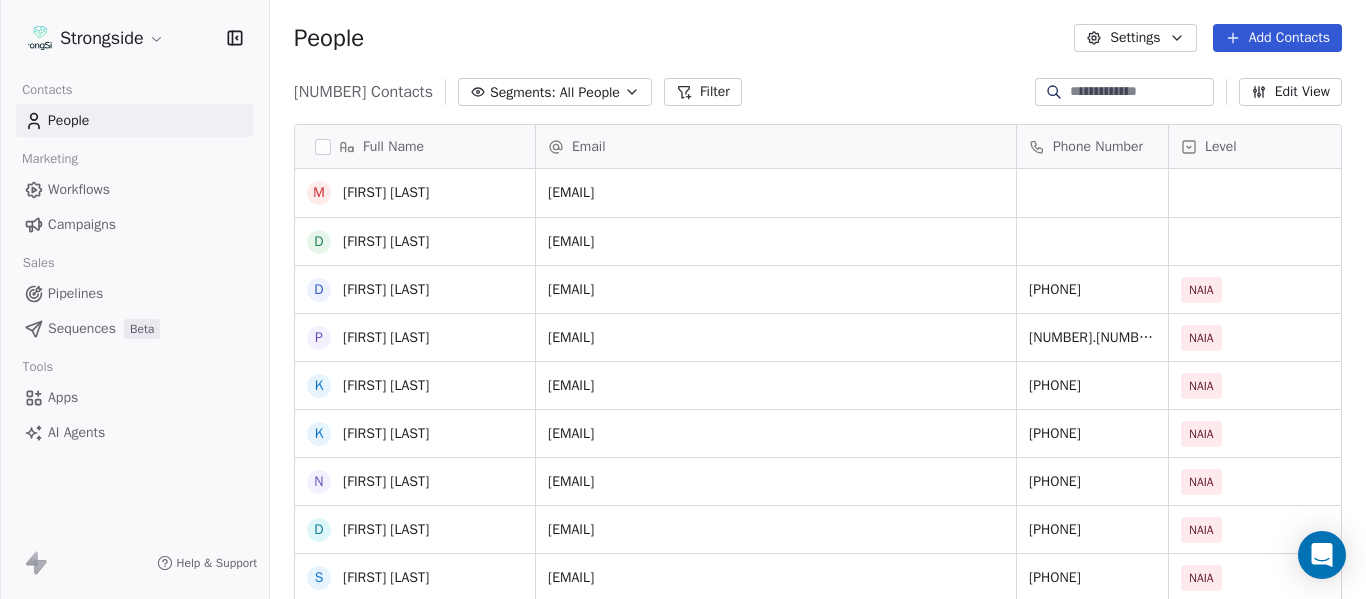scroll, scrollTop: 300, scrollLeft: 0, axis: vertical 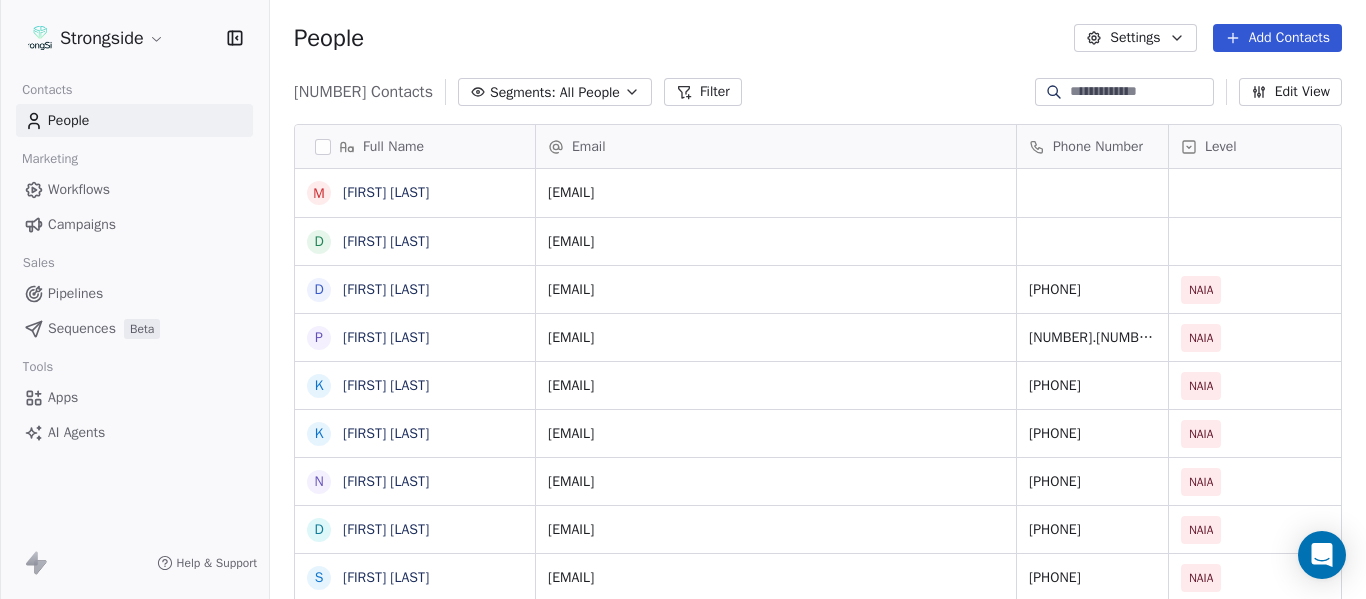 click on "Add Contacts" at bounding box center [1277, 38] 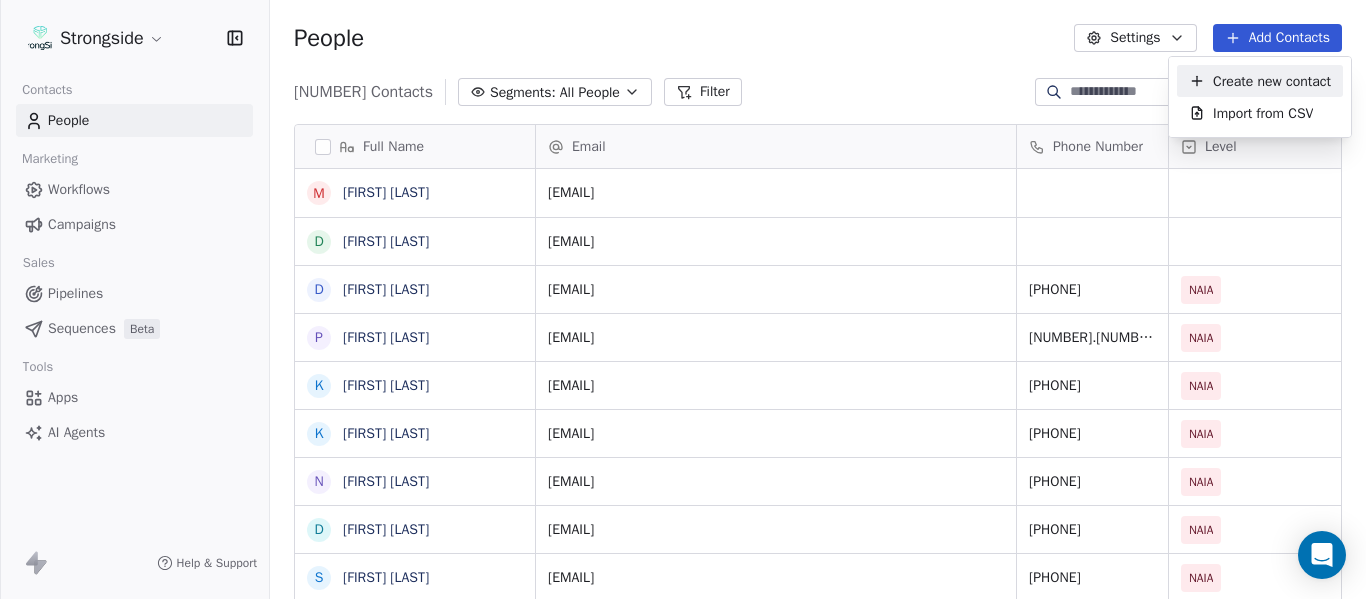 click on "Strongside Contacts People Marketing Workflows Campaigns Sales Pipelines Sequences Beta Tools Apps AI Agents Help & Support People Settings Add Contacts 13268 Contacts Segments: All People Filter Edit View Tag Add to Sequence Export Full Name M Mel Bratten D Derin Graham D Dwayne Wood P Pete Townley K Kendall Todd K Kennedy Burks N Nathan Arambula D Dialleo Burks S Sean Hanrahan P Payton Chitwood T Teresa Bass Z Zach Schreier K Kamari Fort T Thomas McFadden J Jackson Shaw K Kerry Daniel R Ray Hernandez J Jason Evans B Brad Rzyczycki N Nate Scola S Steven Everson J James Tuffy D Drew Davis N Nicole Giha K Kyra Watson B Bill Rychel R Reilly Murphy A Alex Herrmann J Jake Tuffy P Peter Martin Email Phone Number Level League/Conference Organization Tags mtb532@gmail.com dg@millgear.com dwayne.wood@warner.edu [PHONE] NAIA Sun Conference [UNIVERSITY_NAME] pete.townley@warner.edu [PHONE] NAIA Sun Conference [UNIVERSITY_NAME] kendall.todd@warner.edu [PHONE] NAIA Sun Conference [UNIVERSITY_NAME]" at bounding box center (683, 299) 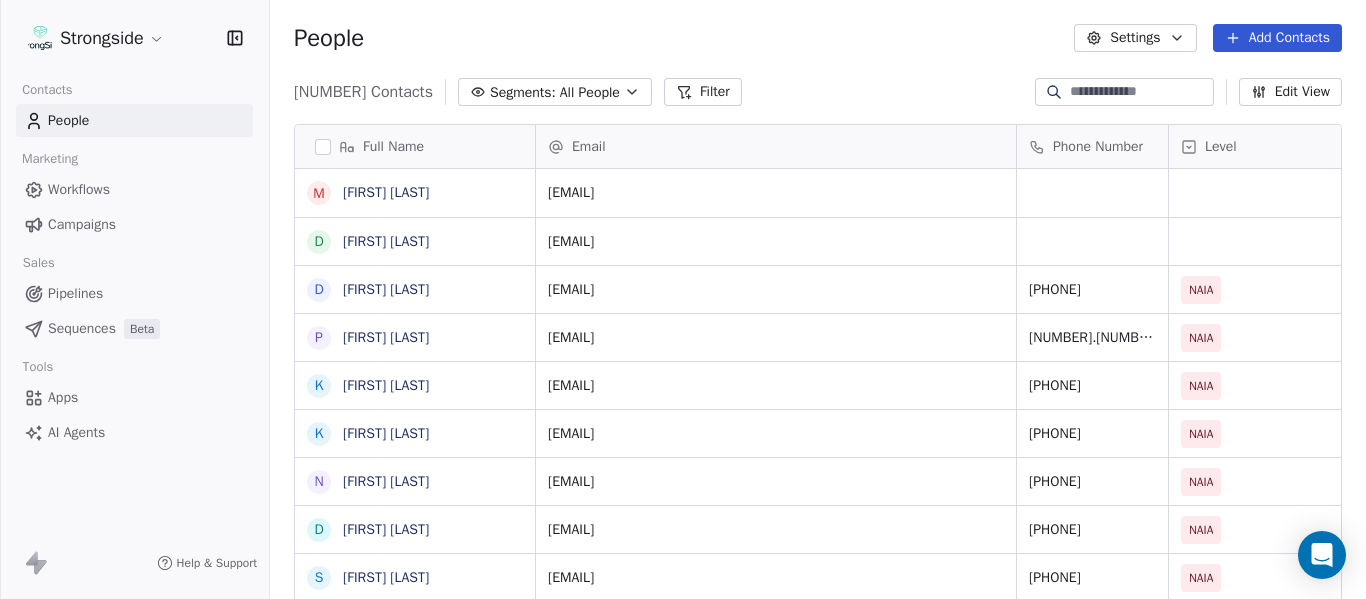 click at bounding box center (1140, 92) 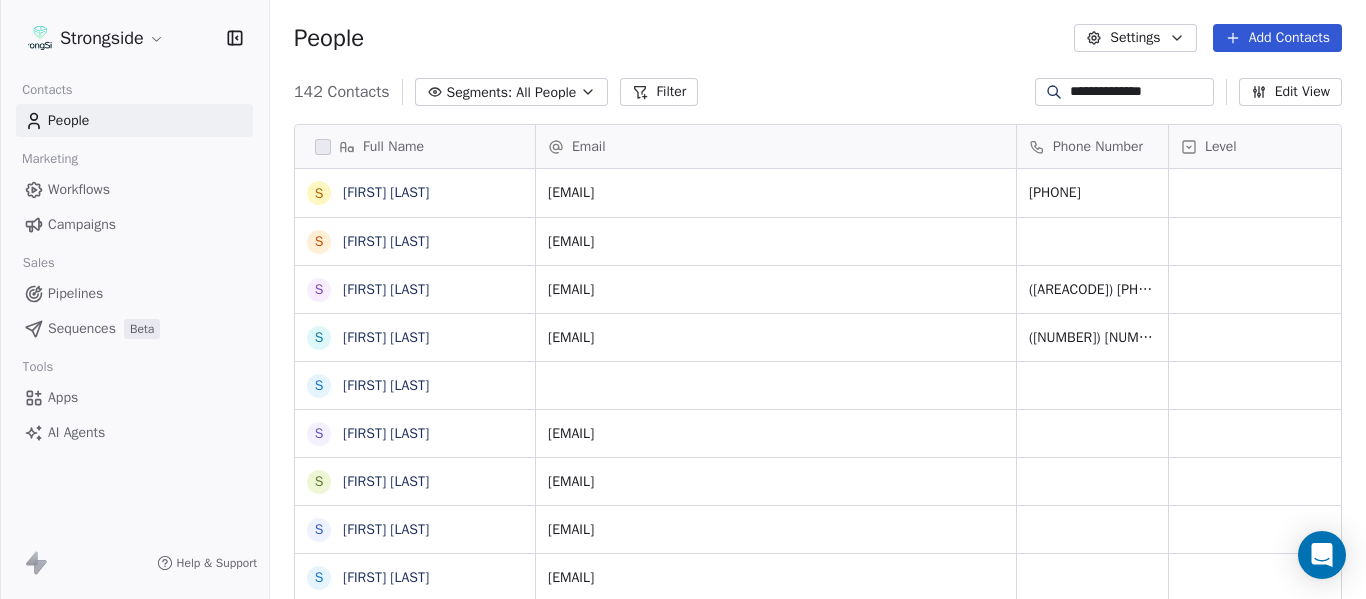 type on "**********" 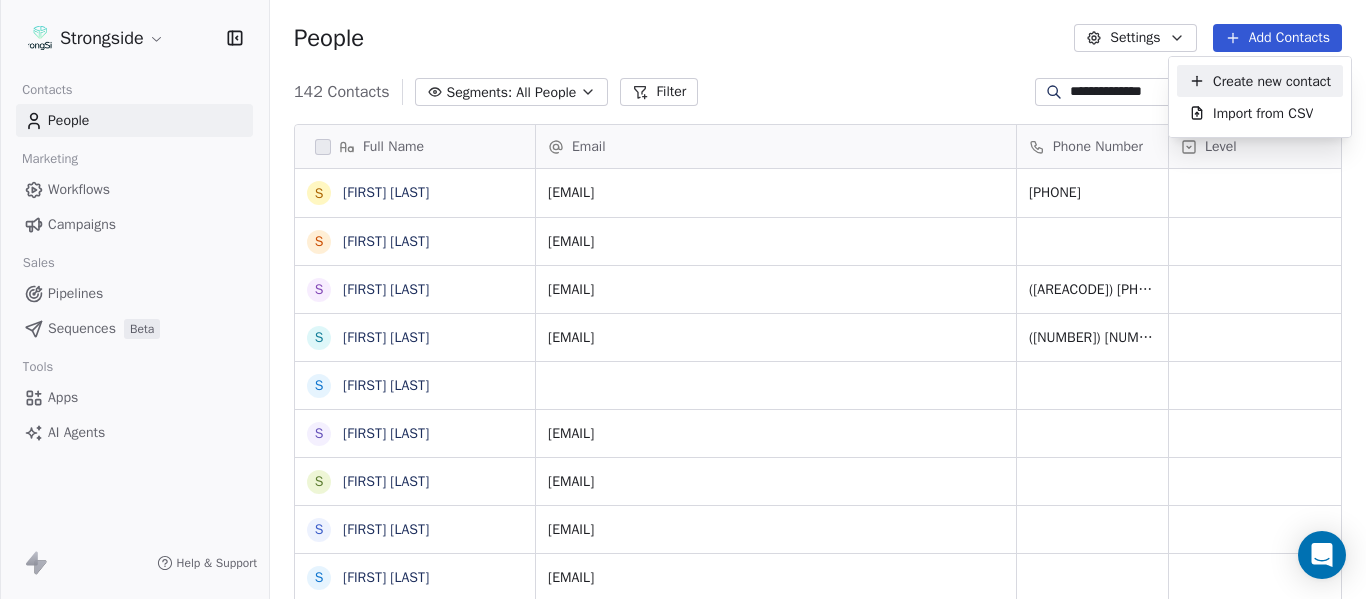 click on "Create new contact" at bounding box center (1272, 81) 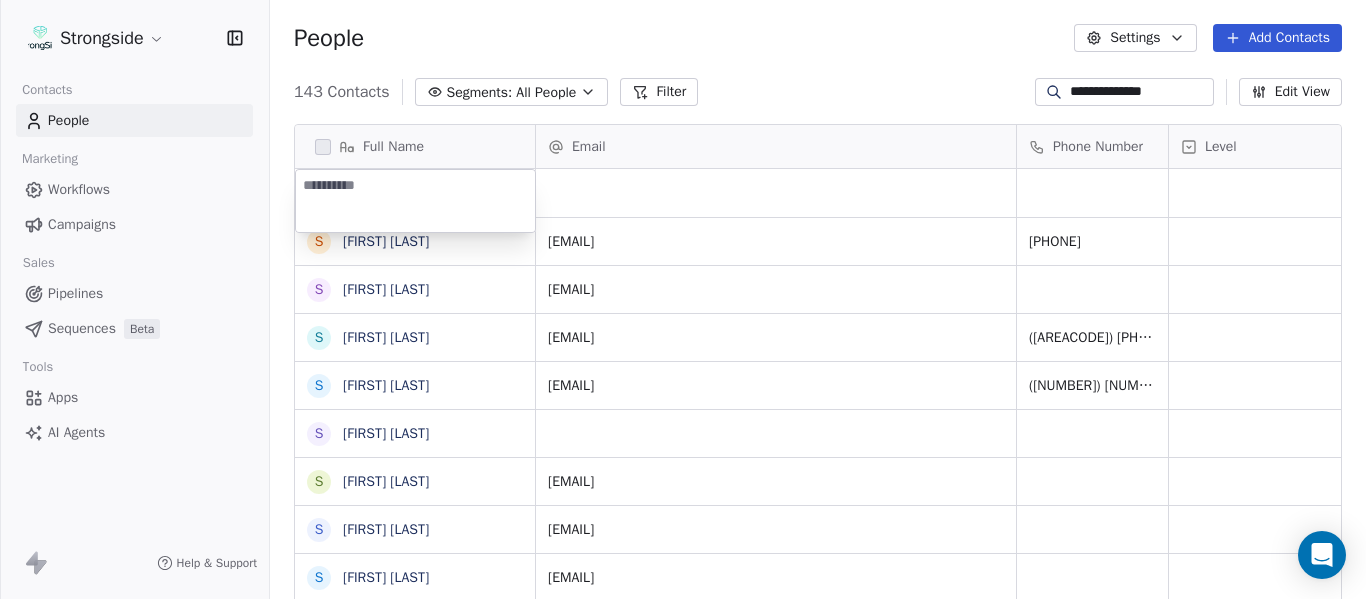 type on "**********" 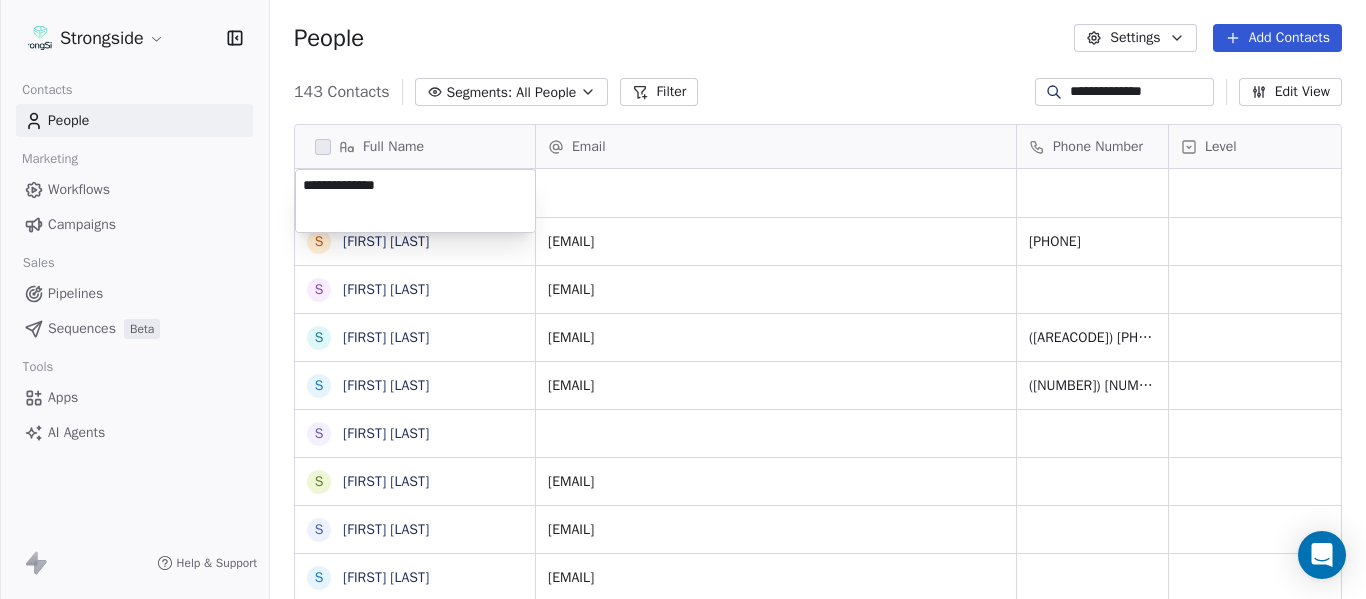 click on "**********" at bounding box center [683, 299] 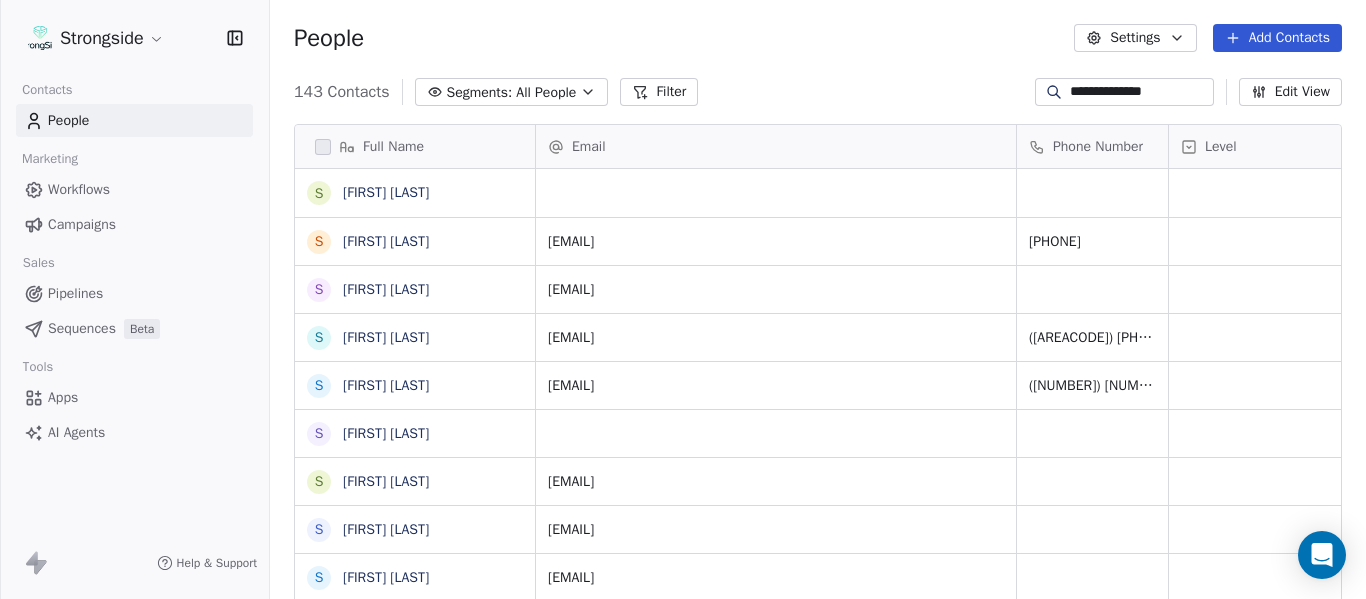 scroll, scrollTop: 5, scrollLeft: 0, axis: vertical 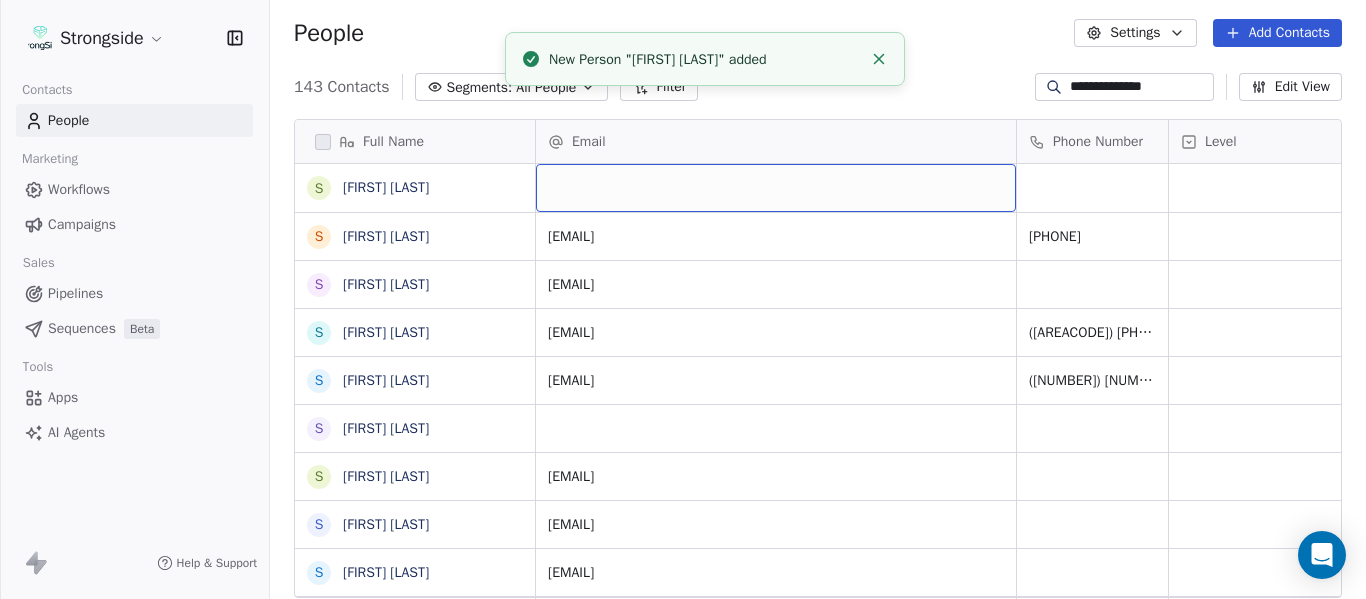 click at bounding box center (776, 188) 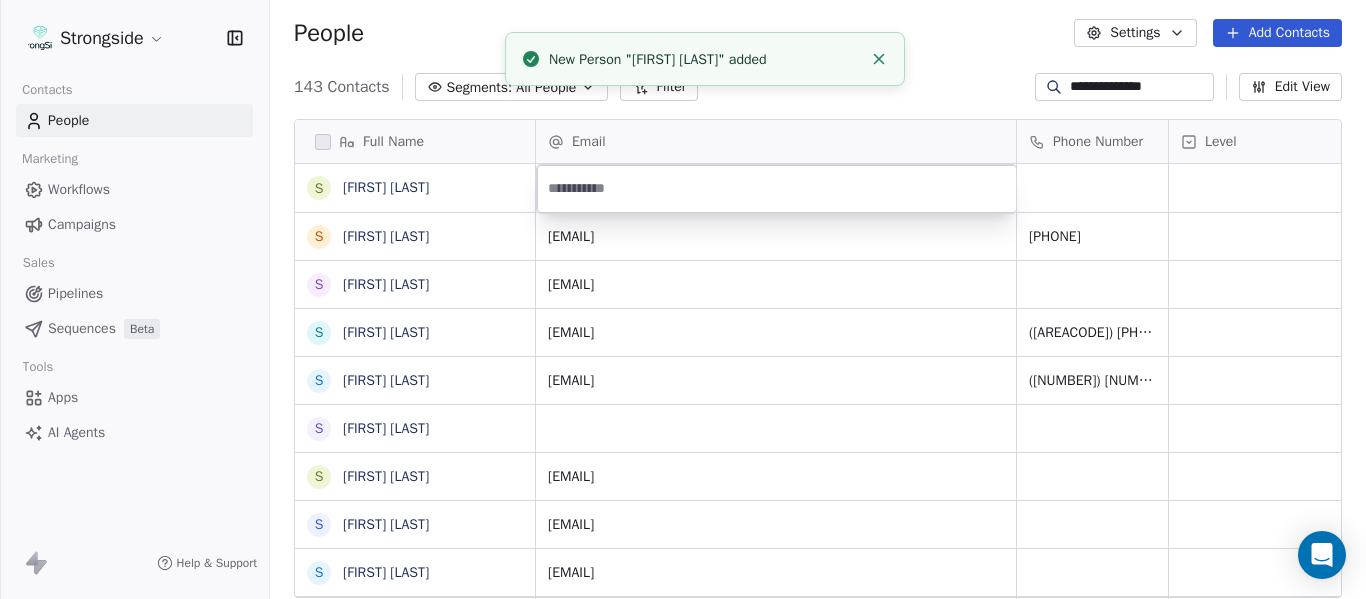 type on "**********" 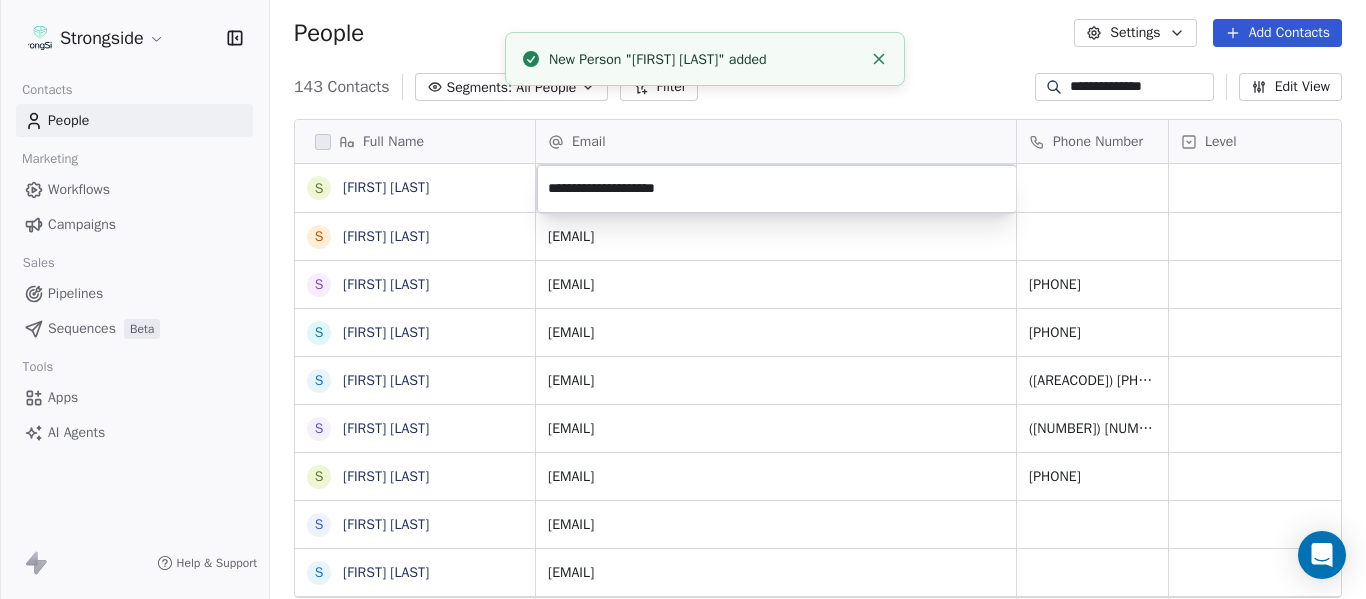 click on "Full Name S [FIRST] [LAST] S [FIRST] [LAST] S [FIRST] [LAST] S [FIRST] [LAST] S [FIRST] [LAST] S [FIRST] [LAST] S [FIRST] [LAST] S [FIRST] [LAST] S [FIRST] [LAST] S [FIRST] [LAST] S [FIRST] [LAST] S [FIRST] [LAST] S [FIRST] [LAST] S [FIRST] [LAST] S [FIRST] [LAST] S [FIRST] [LAST] S [FIRST] [LAST] S [FIRST] [LAST] S [FIRST] [LAST] S [FIRST] [LAST] S [FIRST] [LAST] S [FIRST] [LAST] S [FIRST] [LAST] S [FIRST] [LAST] S [FIRST] [LAST] S [FIRST] [LAST] S [FIRST] [LAST] S [FIRST] [LAST] S [FIRST] [LAST] [PHONE]" at bounding box center [683, 299] 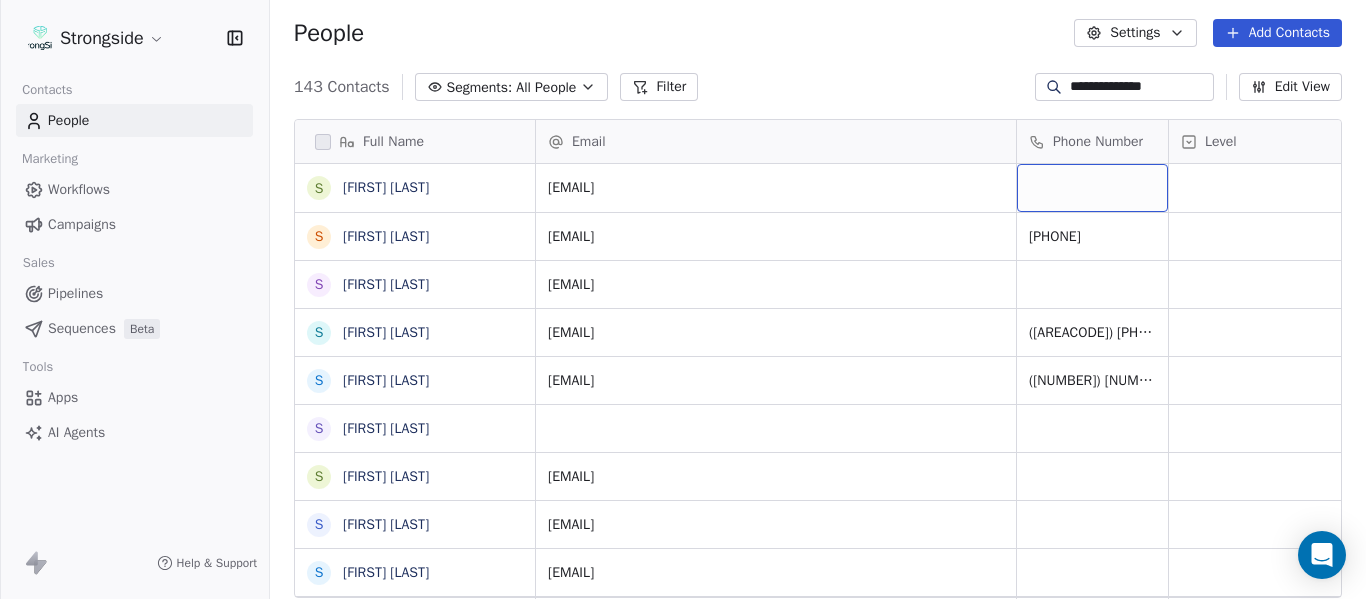click at bounding box center (1092, 188) 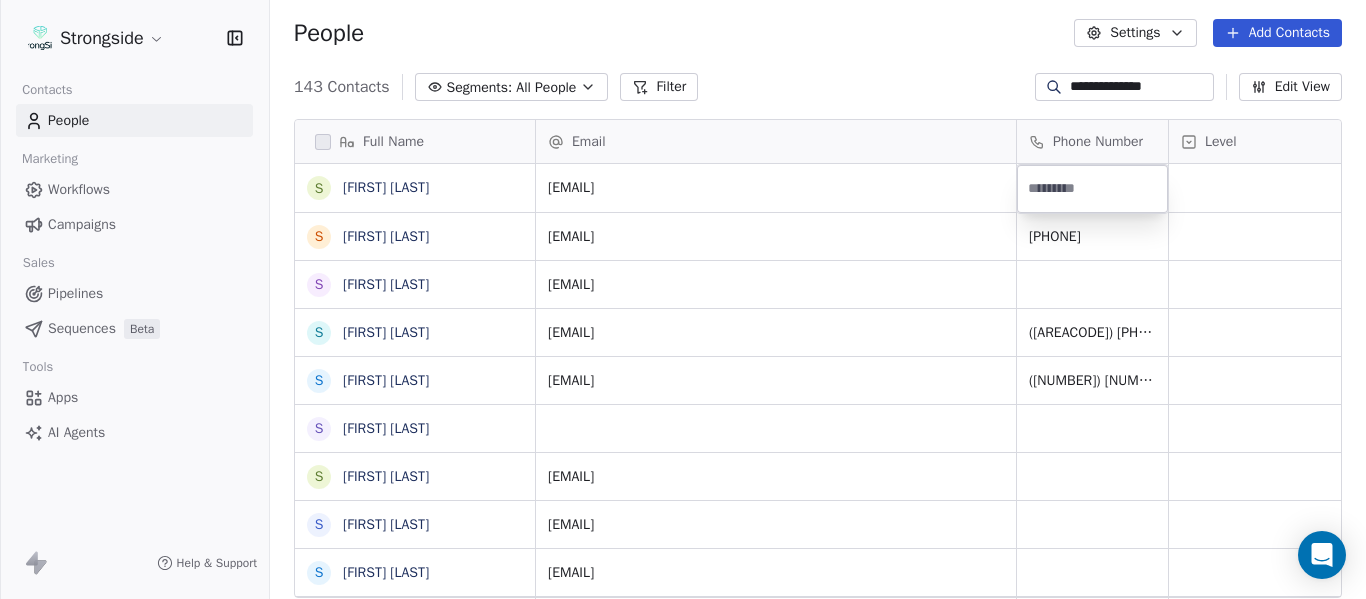 type on "**********" 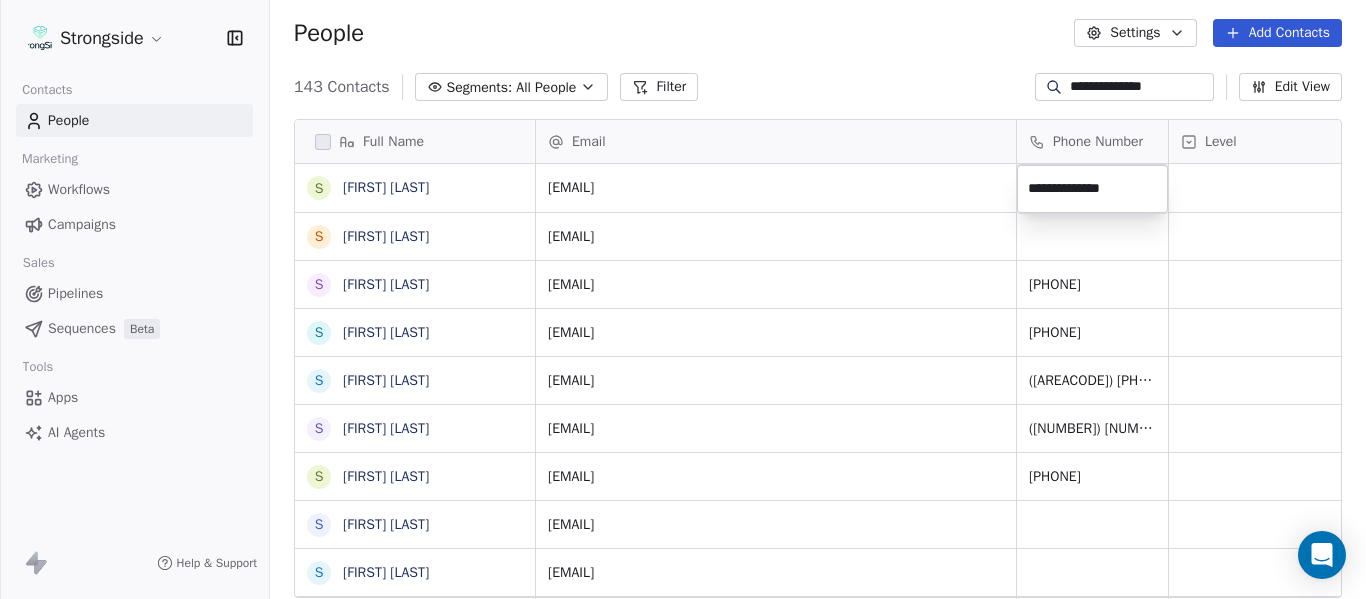 click on "Full Name S [FIRST] [LAST] S [FIRST] [LAST] S [FIRST] [LAST] S [FIRST] [LAST] S [FIRST] [LAST] S [FIRST] [LAST] S [FIRST] [LAST] S [FIRST] [LAST] S [FIRST] [LAST] S [FIRST] [LAST] S [FIRST] [LAST] S [FIRST] [LAST] S [FIRST] [LAST] S [FIRST] [LAST] S [FIRST] [LAST] S [FIRST] [LAST] S [FIRST] [LAST] S [FIRST] [LAST] S [FIRST] [LAST] S [FIRST] [LAST] S [FIRST] [LAST] S [FIRST] [LAST] S [FIRST] [LAST] S [FIRST] [LAST] S [FIRST] [LAST] S [FIRST] [LAST] S [FIRST] [LAST] S [FIRST] [LAST] S [FIRST] [LAST] Email Phone Number Level League/Conference Organization Tags [EMAIL] [EMAIL] [EMAIL] [PHONE] [ORGANIZATION] [EMAIL] [PHONE]	[ORGANIZATION]" at bounding box center (683, 299) 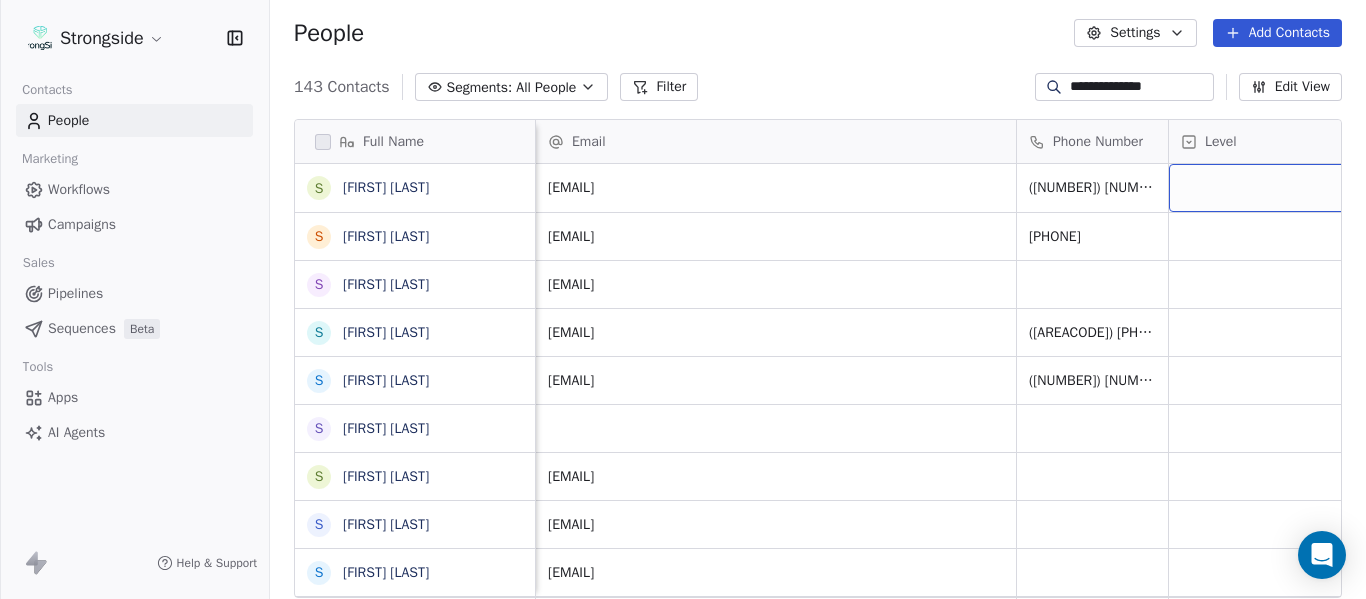 scroll, scrollTop: 0, scrollLeft: 28, axis: horizontal 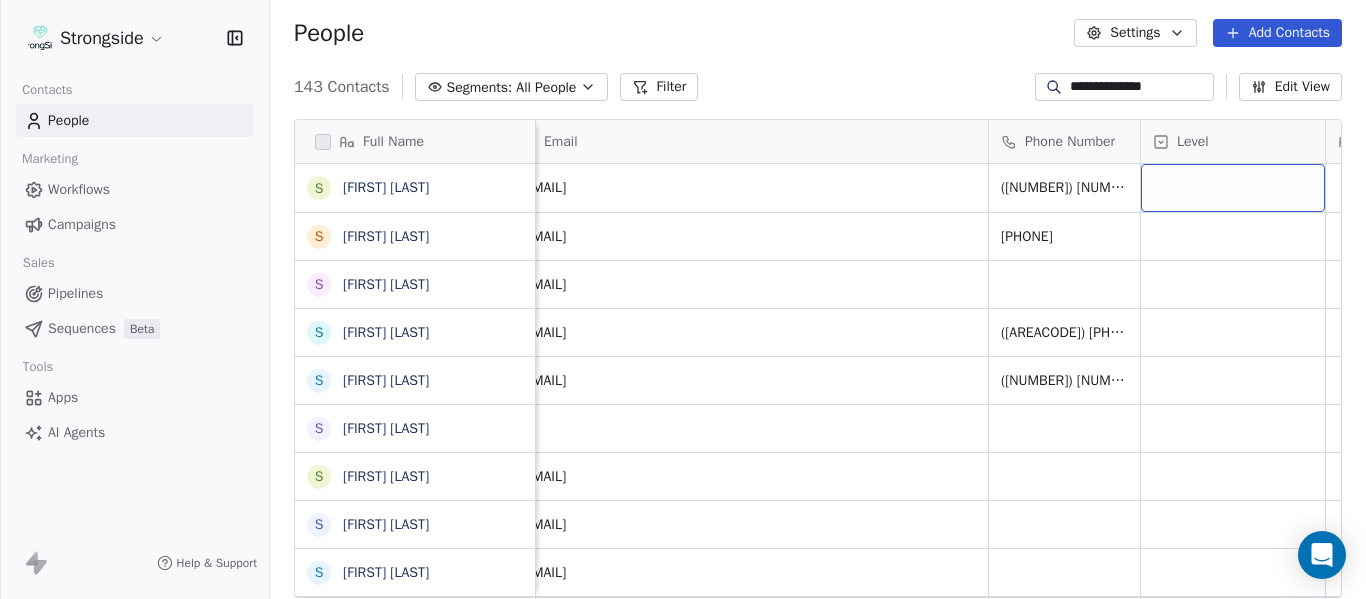 click at bounding box center (1233, 188) 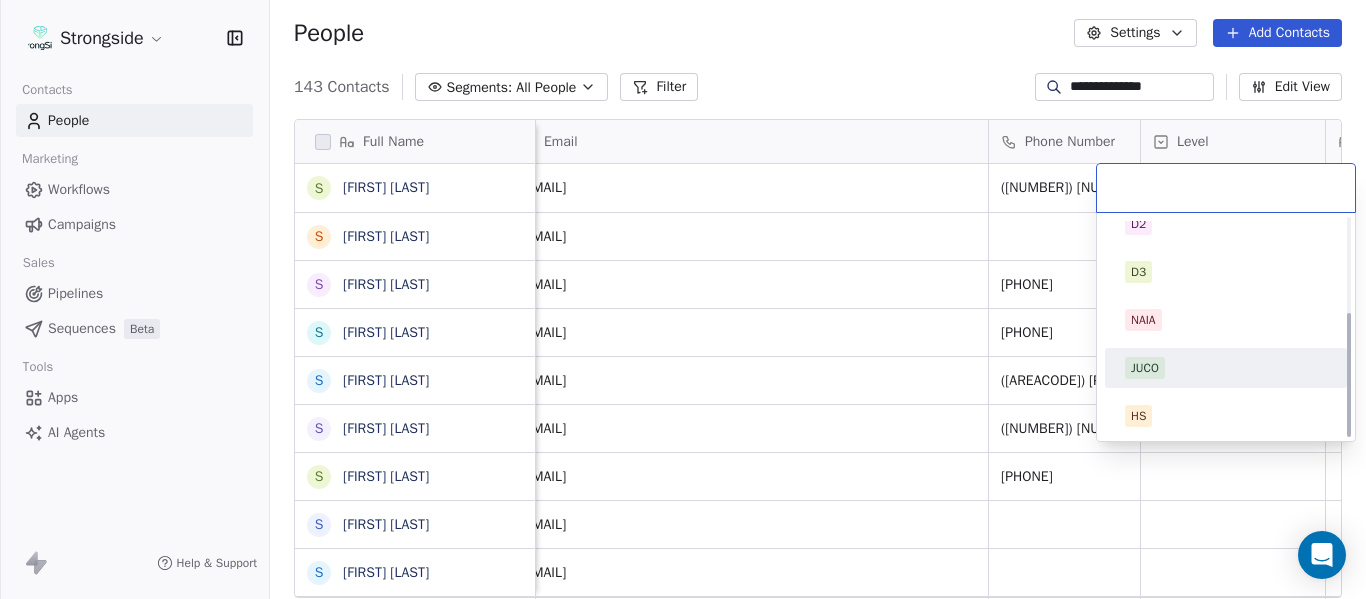 scroll, scrollTop: 164, scrollLeft: 0, axis: vertical 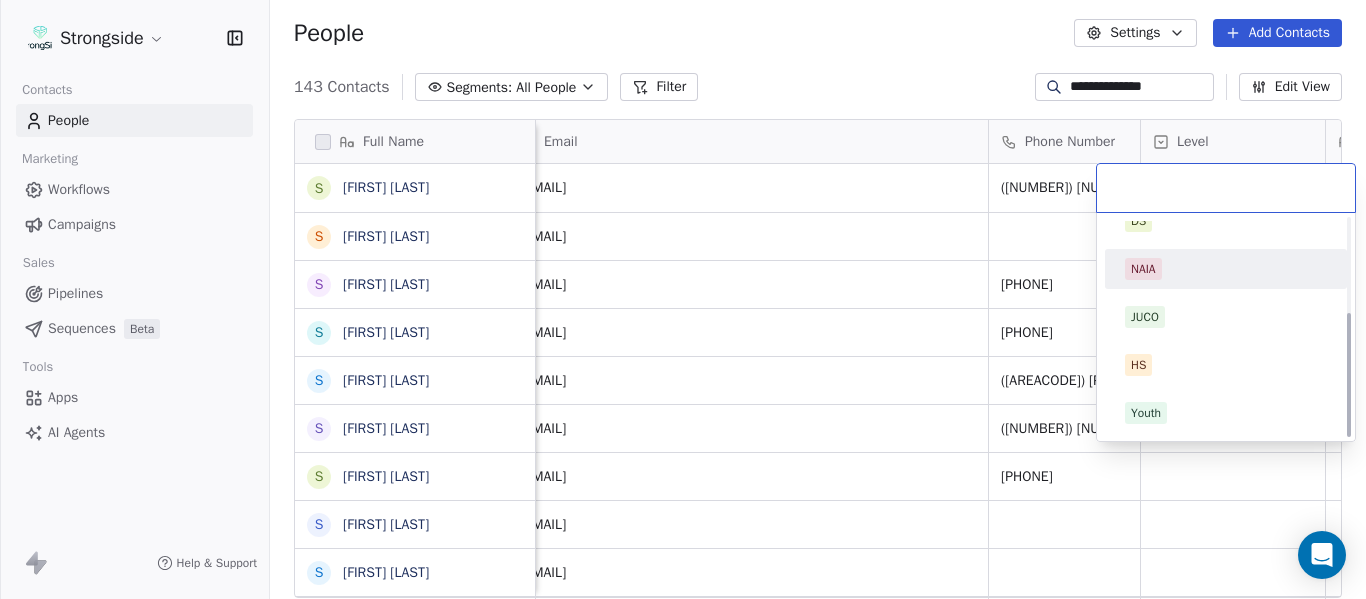 click on "NAIA" at bounding box center (1226, 269) 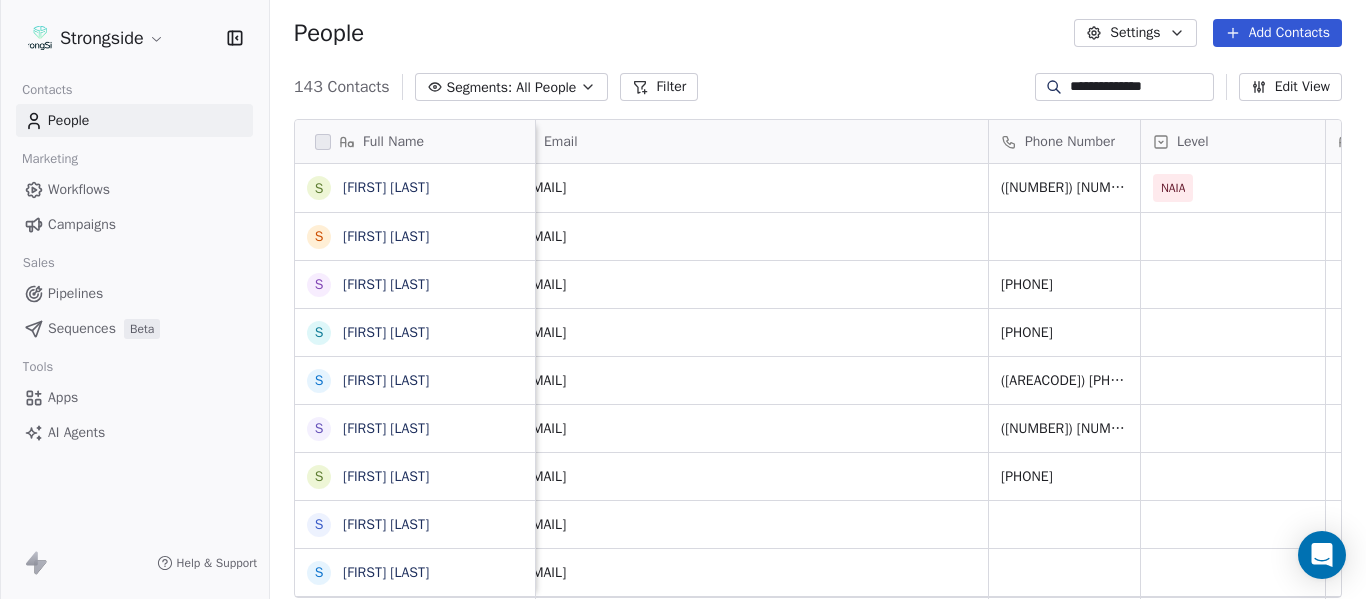 click on "Email Phone Number Level League/Conference Organization Tags Created Date BST" at bounding box center (2389, 142) 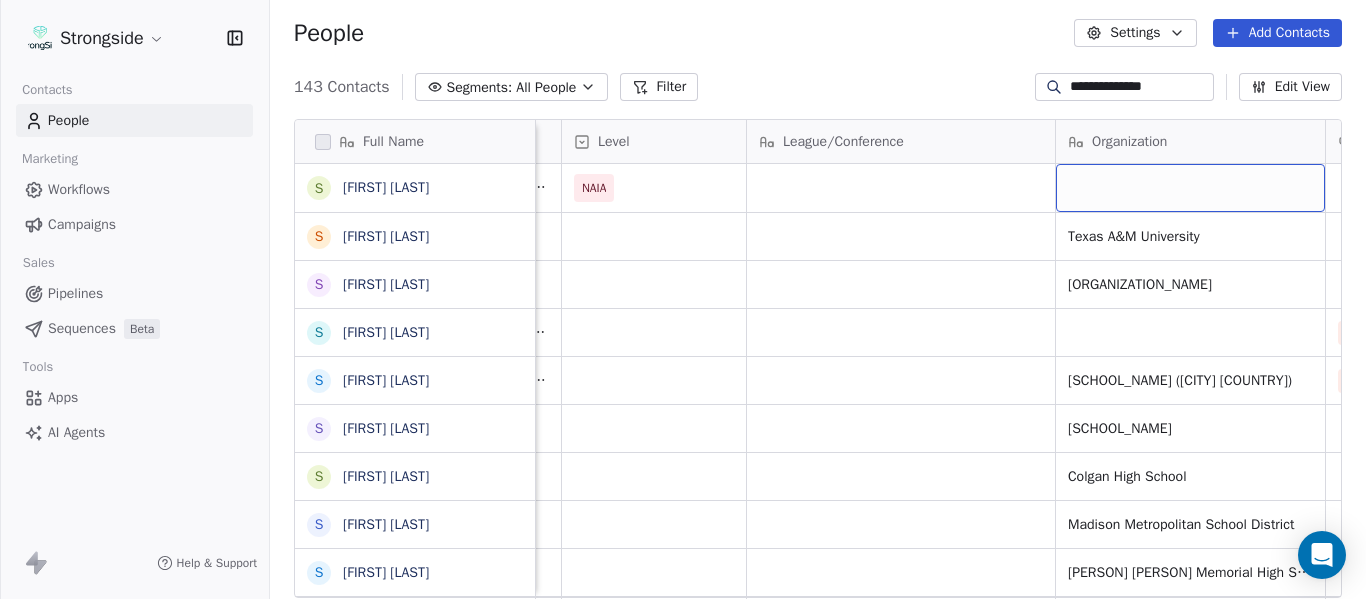 scroll, scrollTop: 0, scrollLeft: 707, axis: horizontal 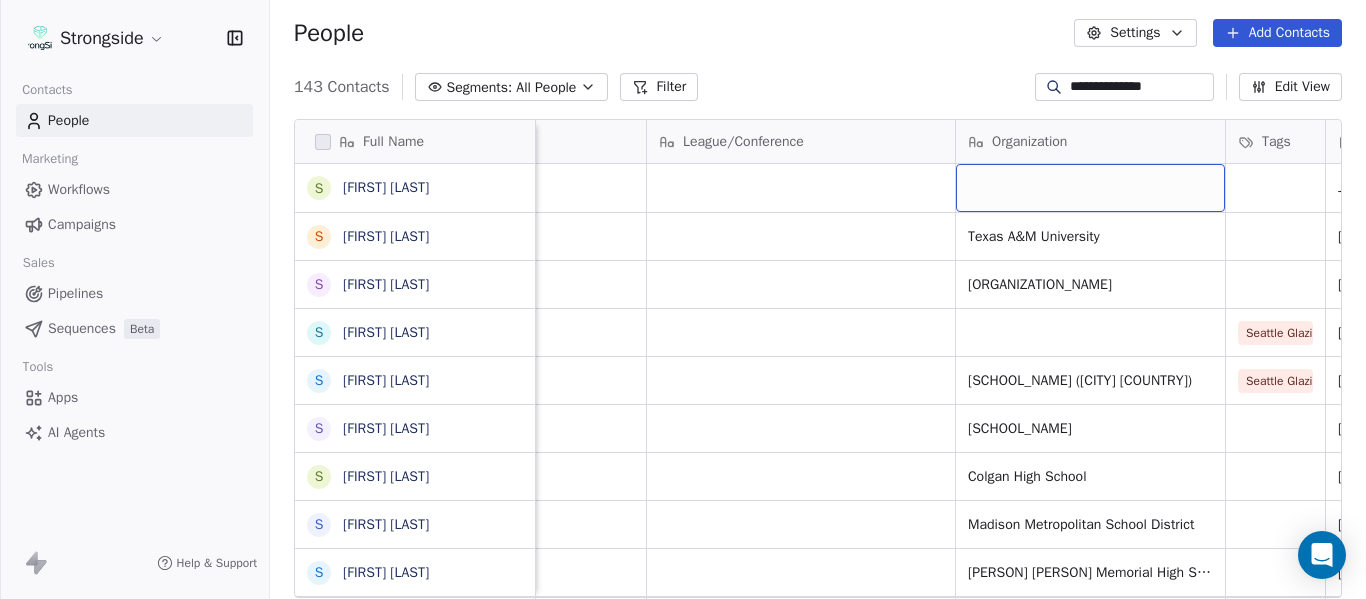 click at bounding box center [1090, 188] 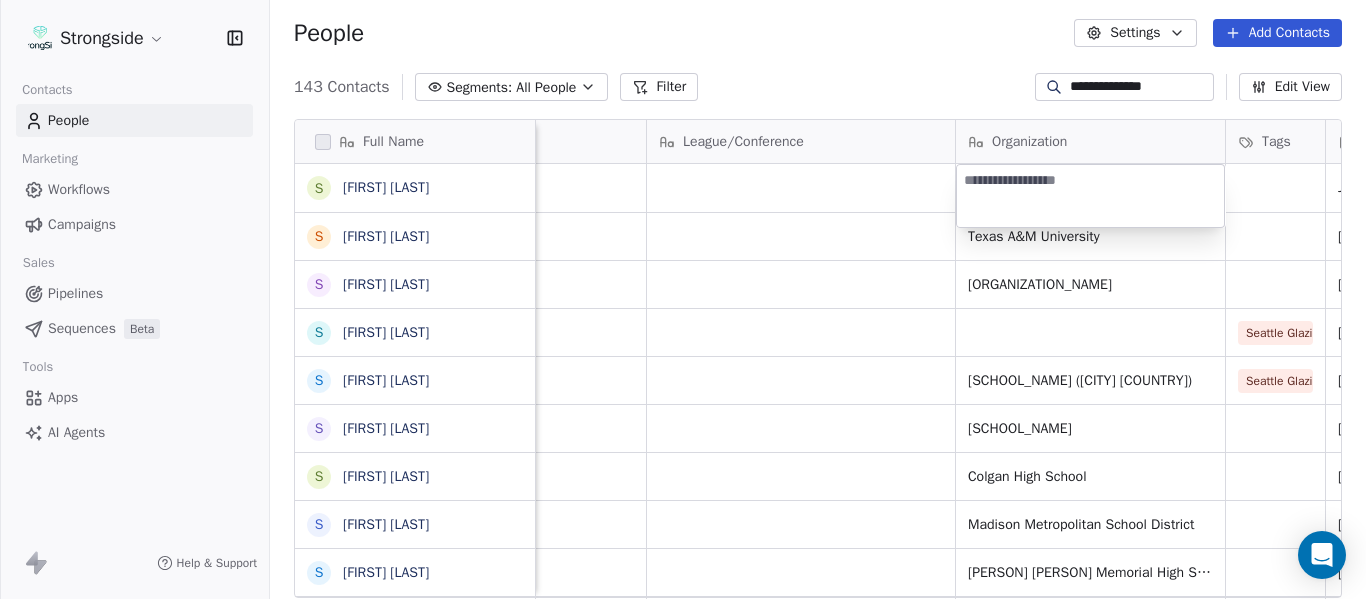 type on "**********" 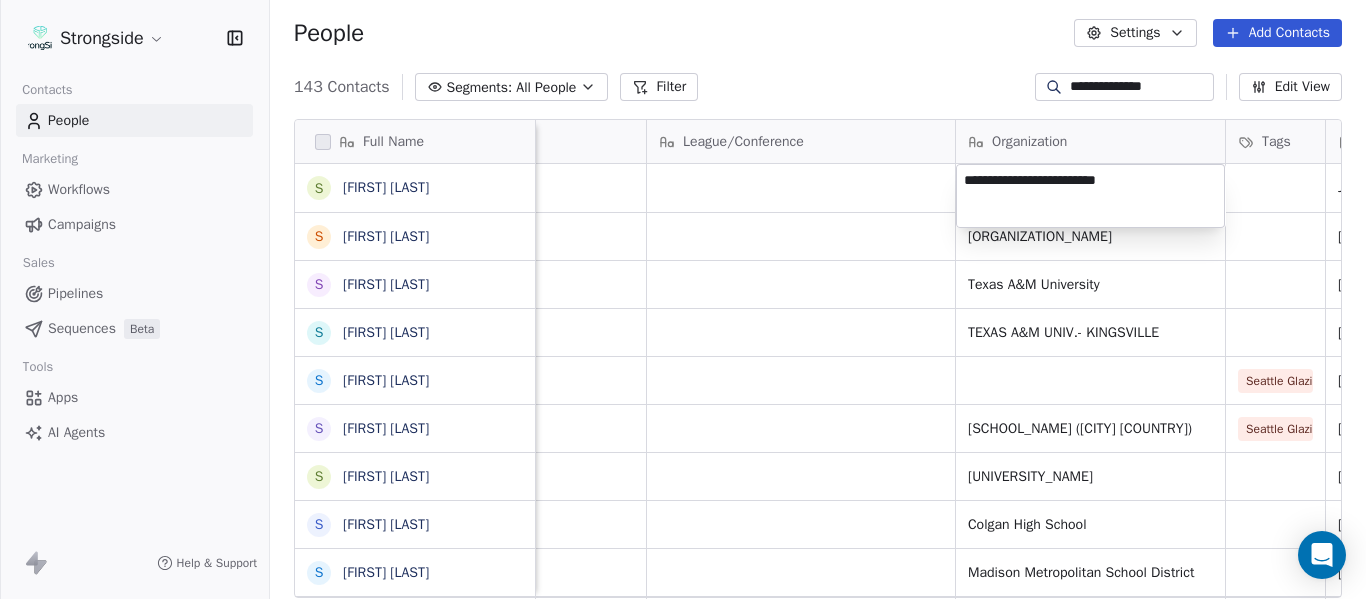 click on "**********" at bounding box center [683, 299] 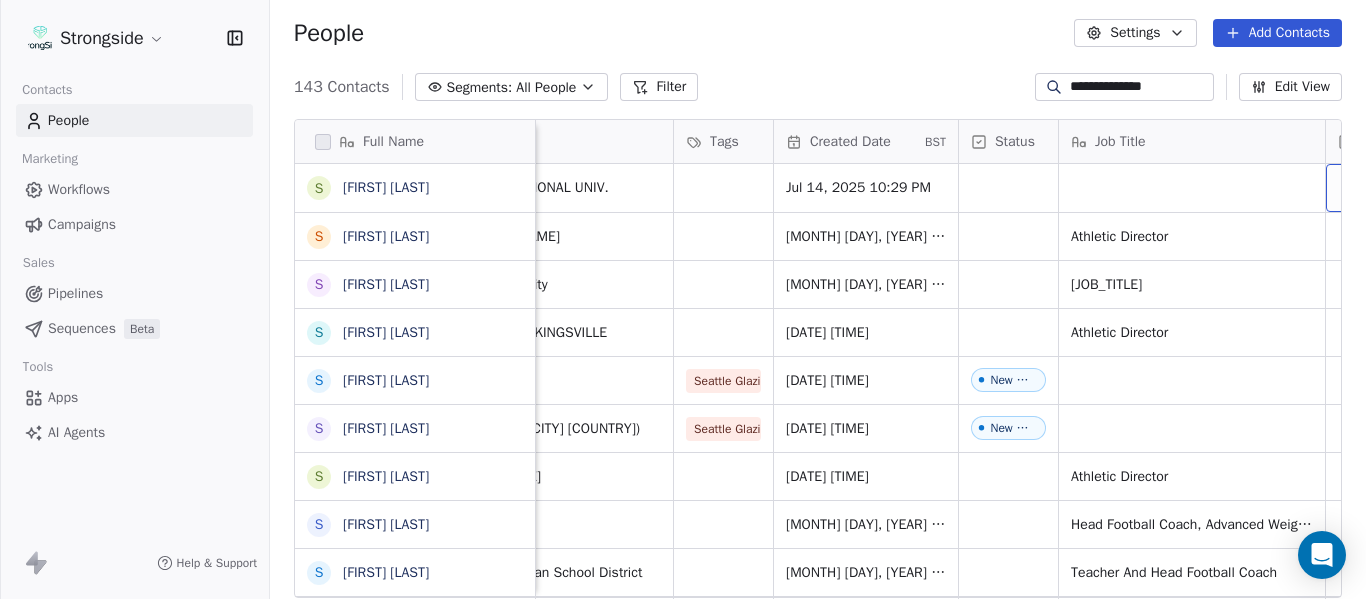 scroll, scrollTop: 0, scrollLeft: 1444, axis: horizontal 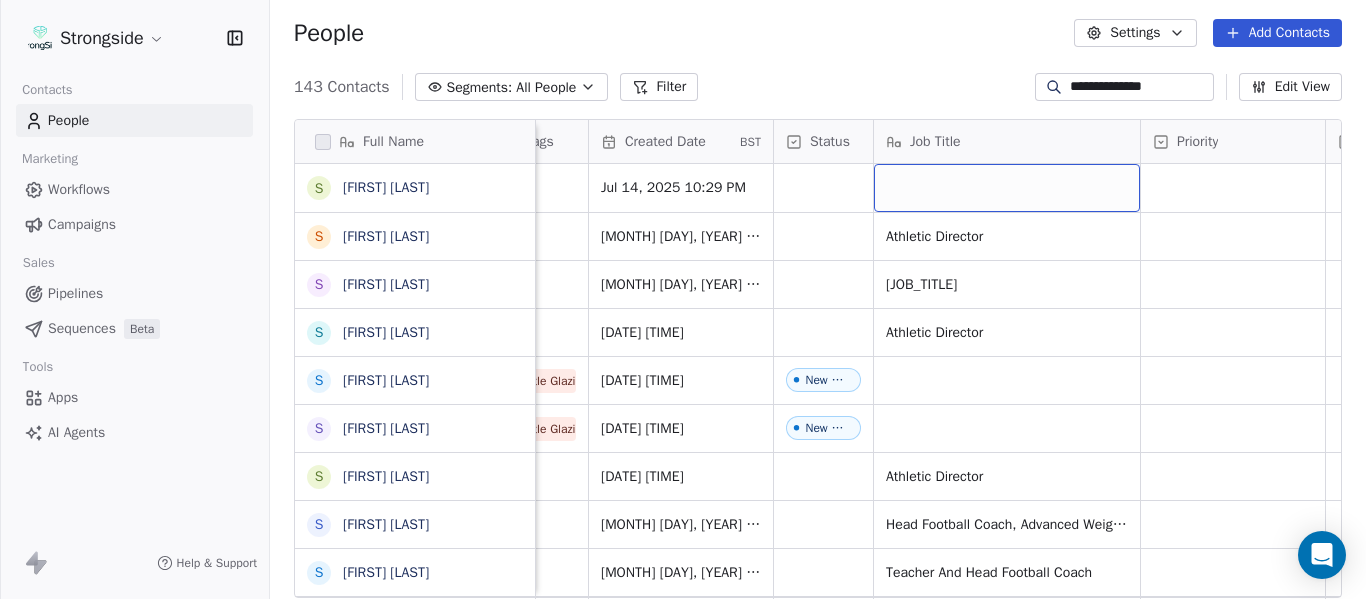 click at bounding box center (1007, 188) 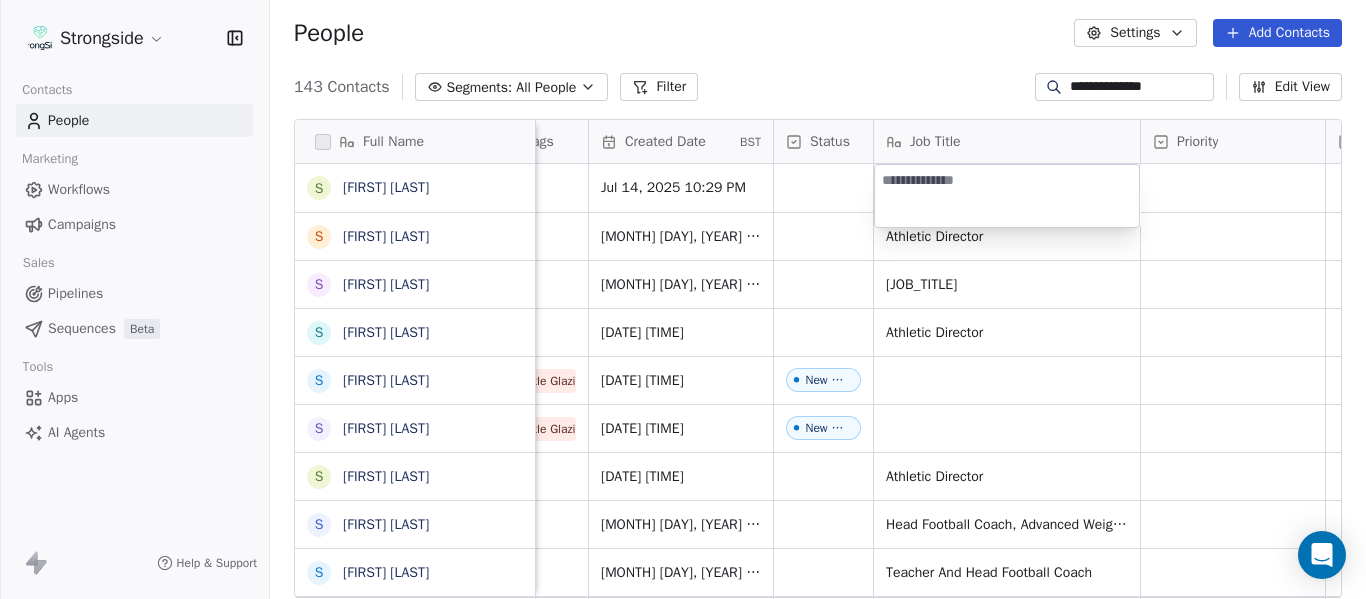 type on "**********" 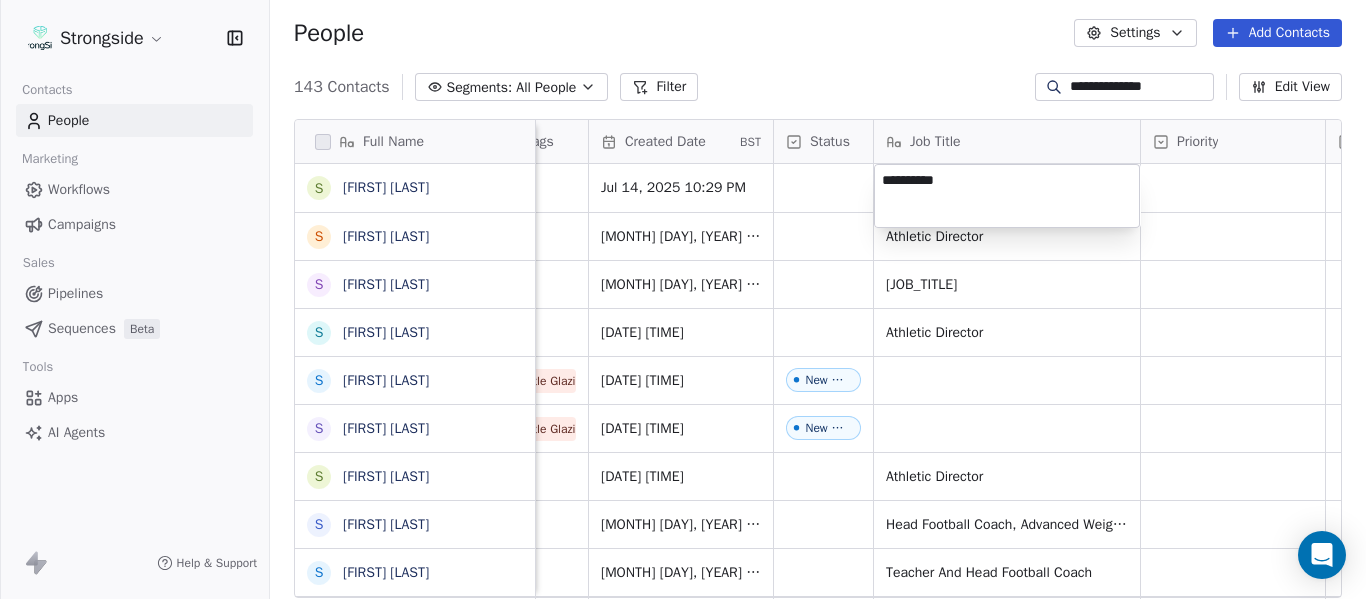 click on "**********" at bounding box center [683, 299] 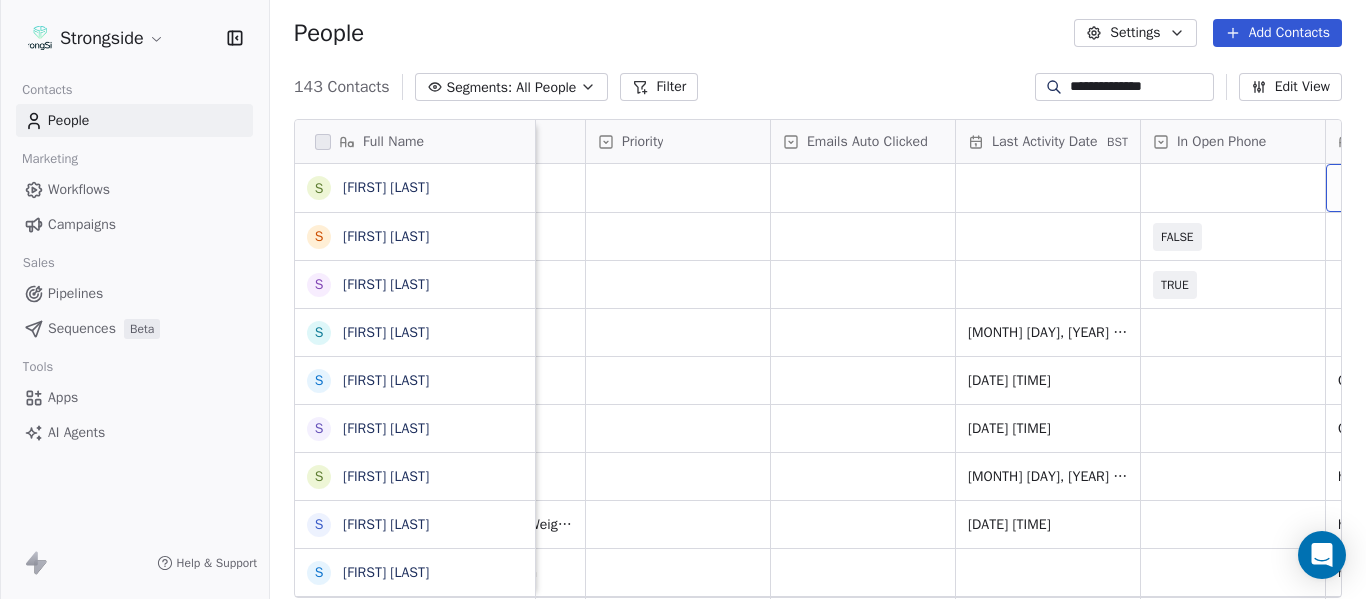scroll, scrollTop: 0, scrollLeft: 2184, axis: horizontal 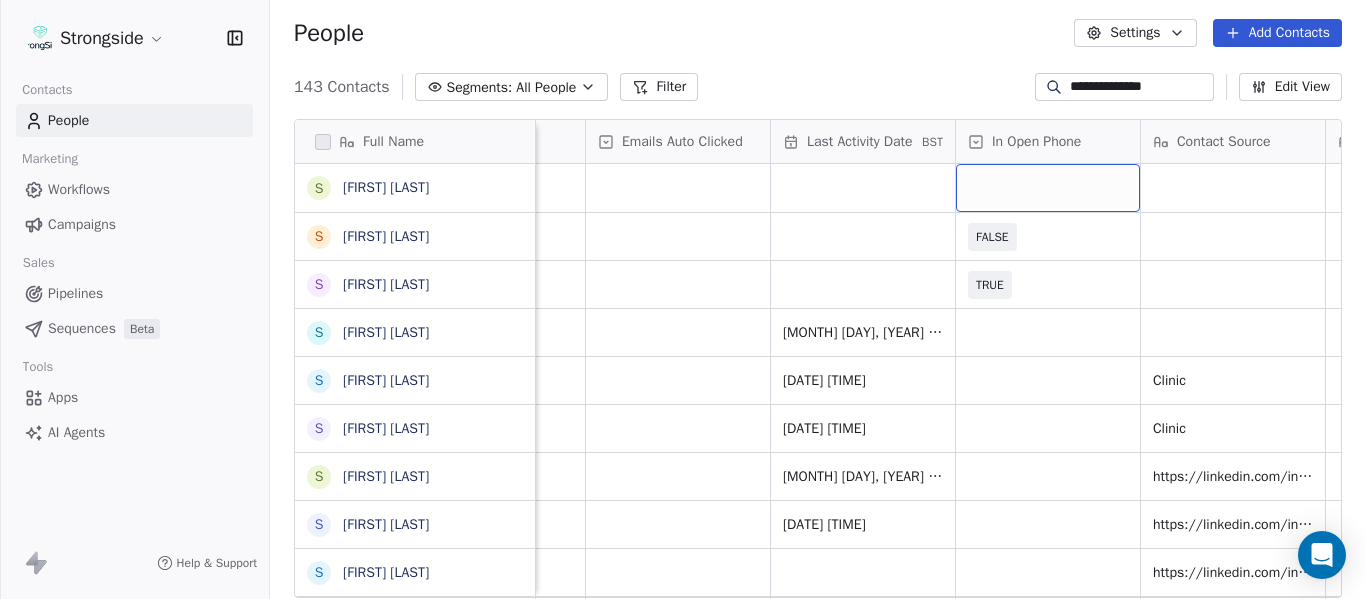 click at bounding box center (1048, 188) 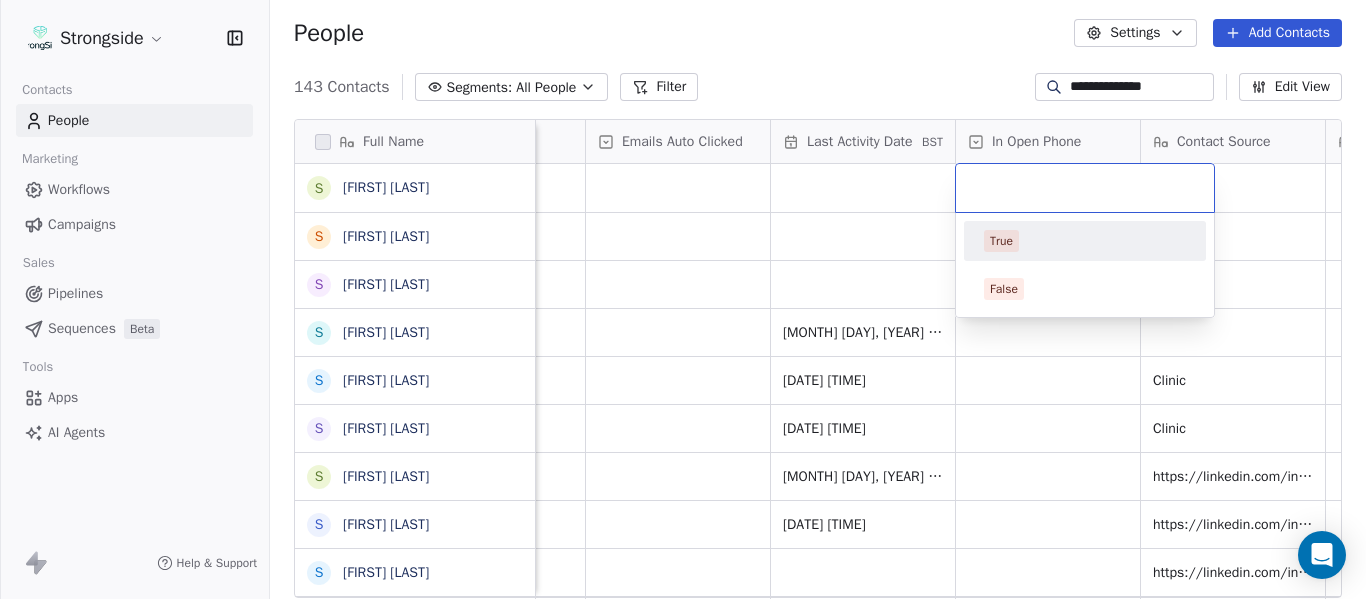 click on "Full Name S [FIRST] [LAST] S [FIRST] [LAST] S [FIRST] [LAST] S [FIRST] [LAST] S [FIRST] [LAST] S [FIRST] [LAST] S [FIRST] [LAST] S [FIRST] [LAST] S [FIRST] [LAST] S [FIRST] [LAST] S [FIRST] [LAST] S [FIRST] [LAST] S [FIRST] [LAST] S [FIRST] [LAST] S [FIRST] [LAST] S [FIRST] [LAST] S [FIRST] [LAST] S [FIRST] [LAST] S [FIRST] [LAST] S [FIRST] [LAST] S [FIRST] [LAST] S [FIRST] [LAST] S [FIRST] [LAST] S [FIRST] [LAST] S [FIRST] [LAST] S [FIRST] [LAST] S [FIRST] [LAST] S [FIRST] [LAST] S [FIRST] [LAST] Created Date BST Status Job Title Priority Emails Auto Clicked Last Activity Date BST In Open Phone Contact Source Note/Call Positions Student Pop. Lead Account   [MONTH] [YEAR] [HOUR]:[MINUTE] [AM/PM] Dir/FB Ops   [MONTH] [YEAR] [HOUR]:[MINUTE] [AM/PM] Athletic Director FALSE   [MONTH] [YEAR] [HOUR]:[MINUTE] [AM/PM] Assistant Athletic Director TRUE   [MONTH] [YEAR] [HOUR]:[MINUTE] [AM/PM] Athletic Director [MONTH] [YEAR] [HOUR]:[MINUTE] [AM/PM] All Positions   [MONTH] [YEAR] [HOUR]:[MINUTE] [AM/PM] New Lead [MONTH] [YEAR] [HOUR]:[MINUTE] [AM/PM] Clinic   [MONTH] [YEAR] [HOUR]:[MINUTE] [AM/PM] New Lead [MONTH] [YEAR] [HOUR]:[MINUTE] [AM/PM] Clinic   [MONTH] [YEAR] [HOUR]:[MINUTE] [AM/PM] Athletic Director [MONTH] [YEAR] [HOUR]:[MINUTE] [AM/PM] https://linkedin.com/in/[PERSON]-[ID] All Positions   [MONTH] [YEAR] [HOUR]:[MINUTE] [AM/PM] Head Football Coach, Advanced Weight Lifting Teacher [MONTH] [YEAR] [HOUR]:[MINUTE] [AM/PM] https://linkedin.com/in/[PERSON]-[ID]   [MONTH] [YEAR] [HOUR]:[MINUTE] [AM/PM] Teacher And Head Football Coach https://linkedin.com/in/[PERSON]-[ID]   [MONTH] [YEAR] [HOUR]:[MINUTE] [AM/PM] Teacher And Head Football Coach And Alumni Relations Coordinator And Development Associate   [MONTH] [YEAR] [HOUR]:[MINUTE] [AM/PM]" at bounding box center (683, 299) 